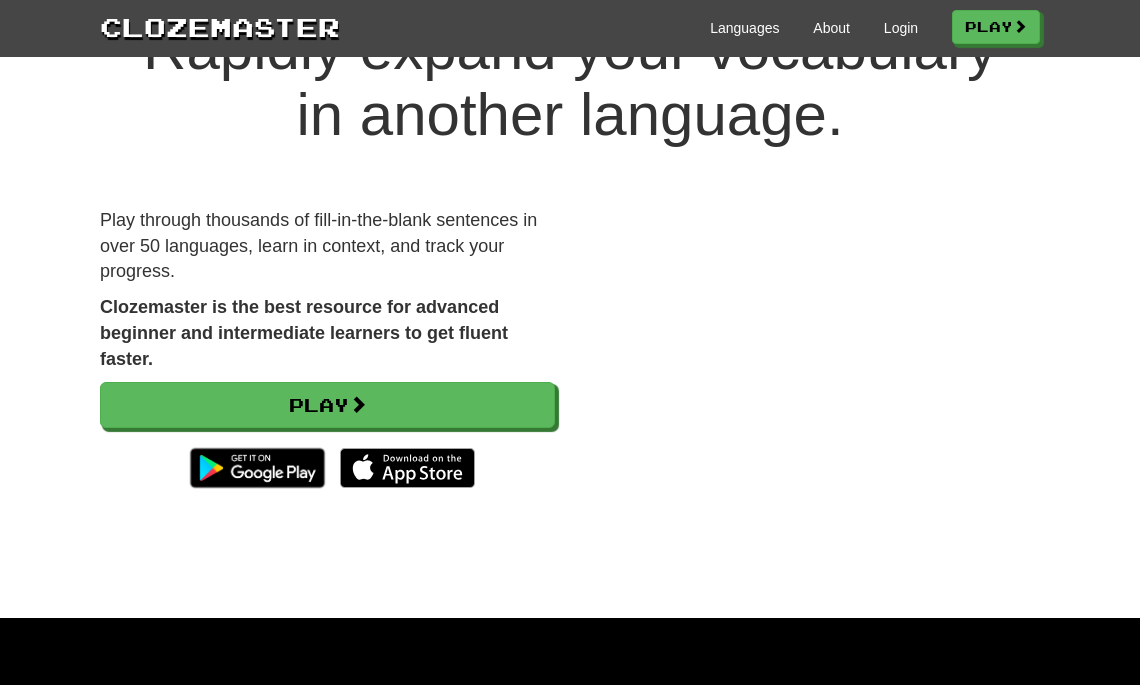 scroll, scrollTop: 107, scrollLeft: 0, axis: vertical 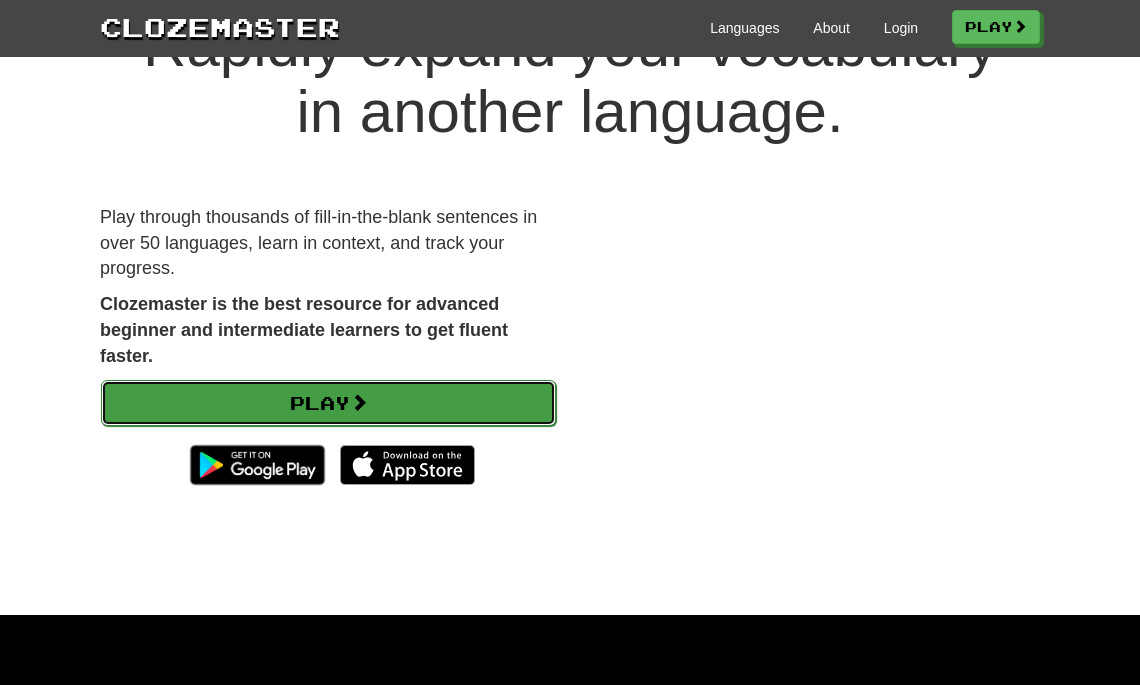 click on "Play" at bounding box center [328, 403] 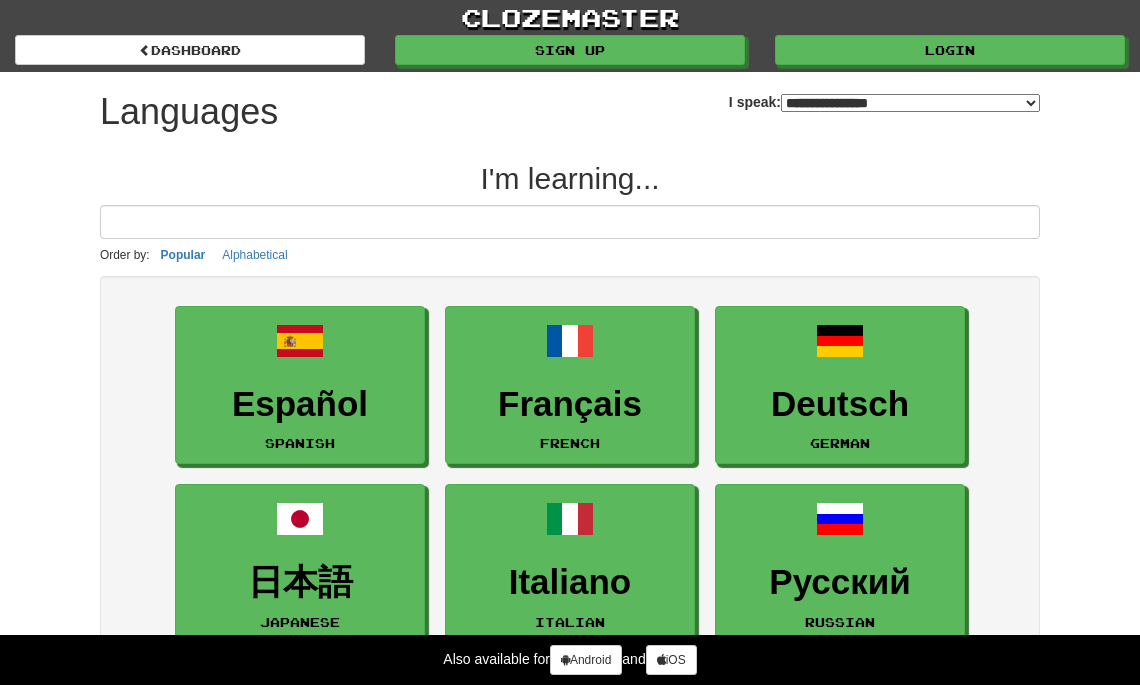 select on "*******" 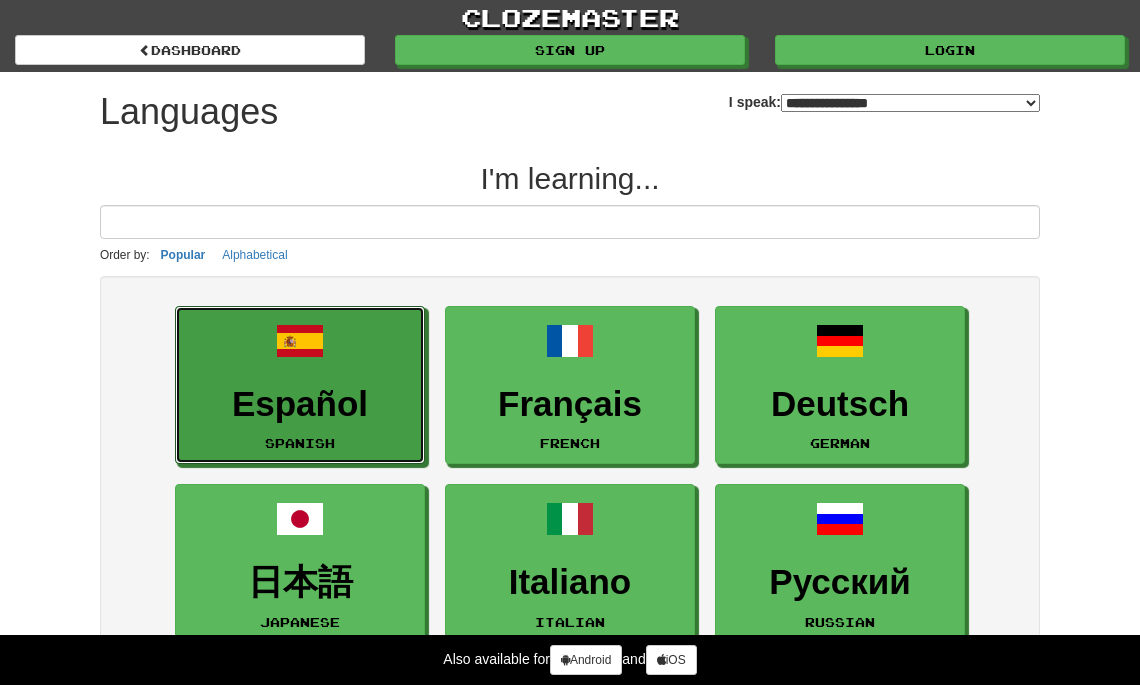 click on "Español" at bounding box center (300, 404) 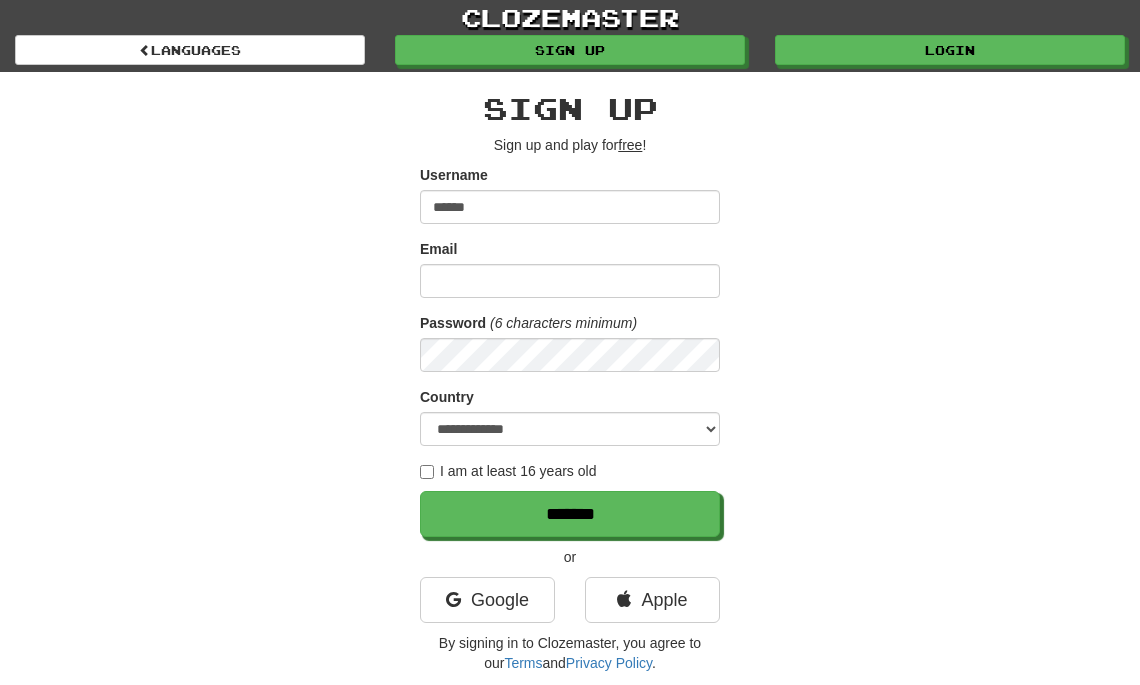 scroll, scrollTop: 0, scrollLeft: 0, axis: both 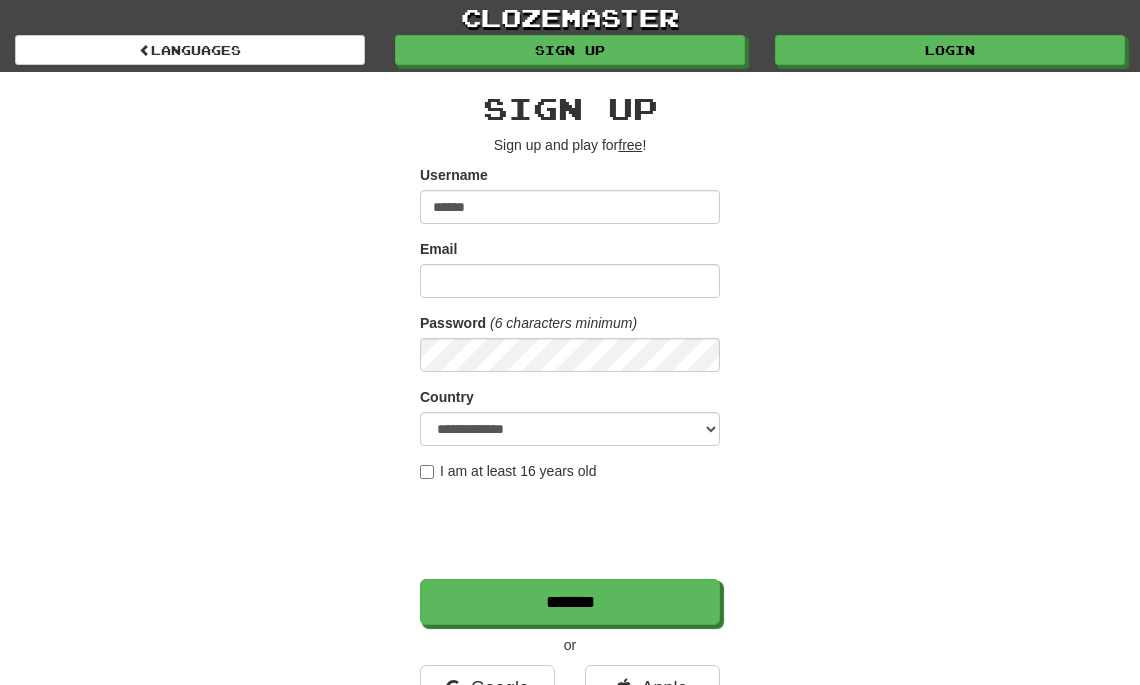type on "******" 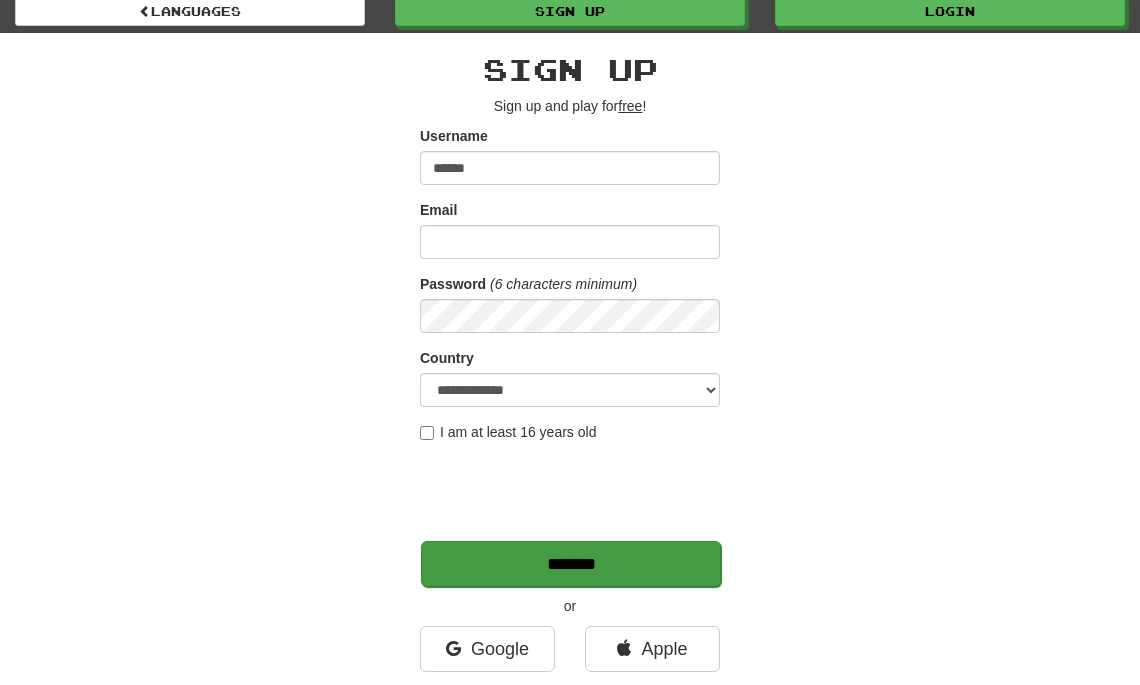 scroll, scrollTop: 0, scrollLeft: 0, axis: both 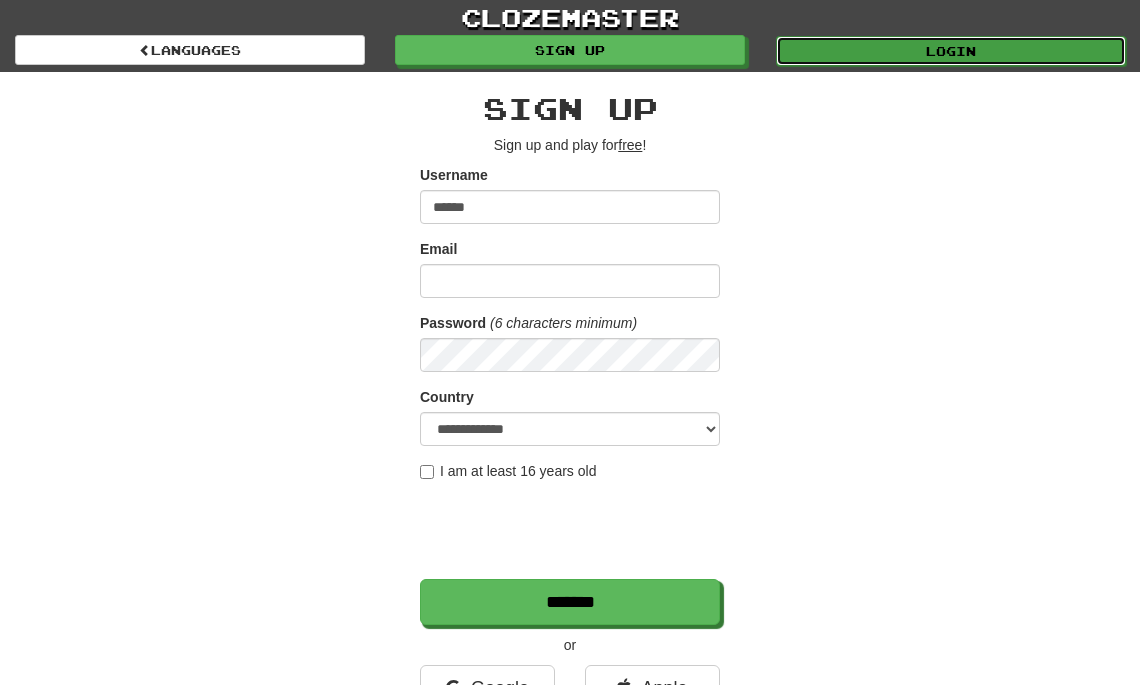 click on "Login" at bounding box center [951, 51] 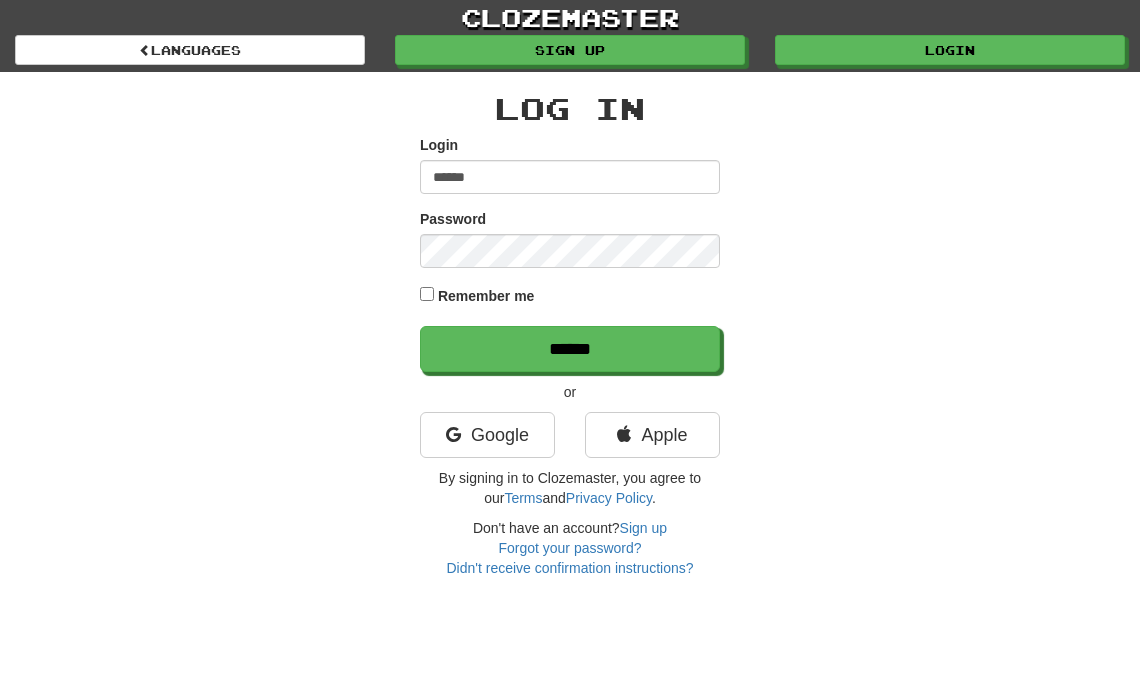 scroll, scrollTop: 0, scrollLeft: 0, axis: both 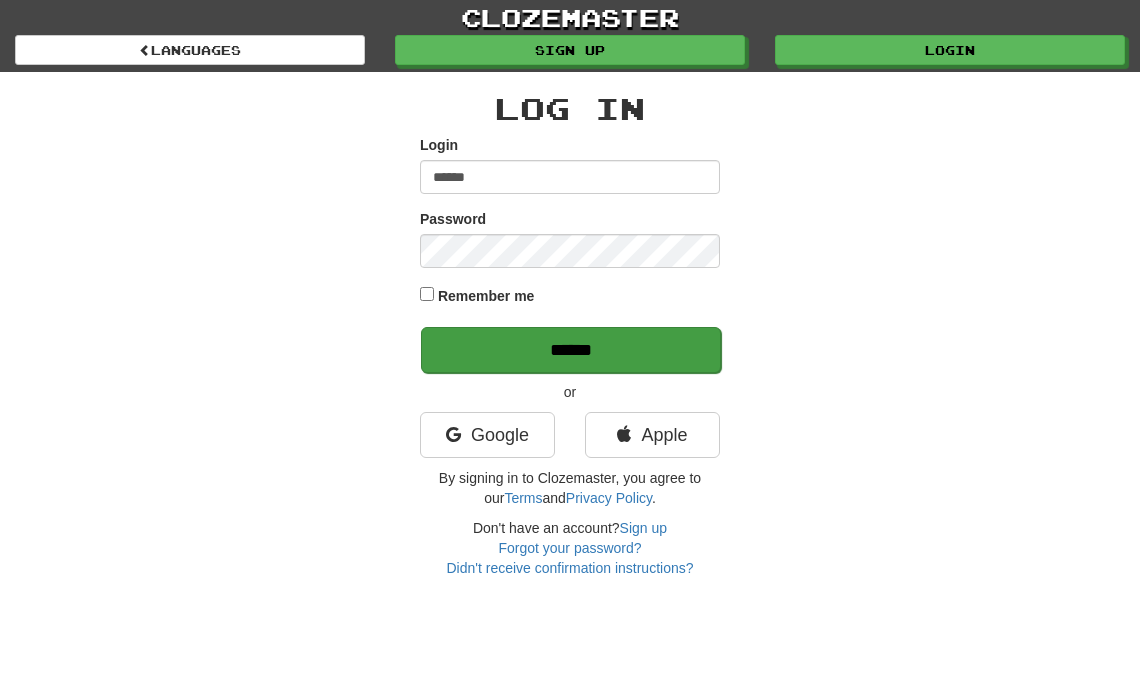 type on "******" 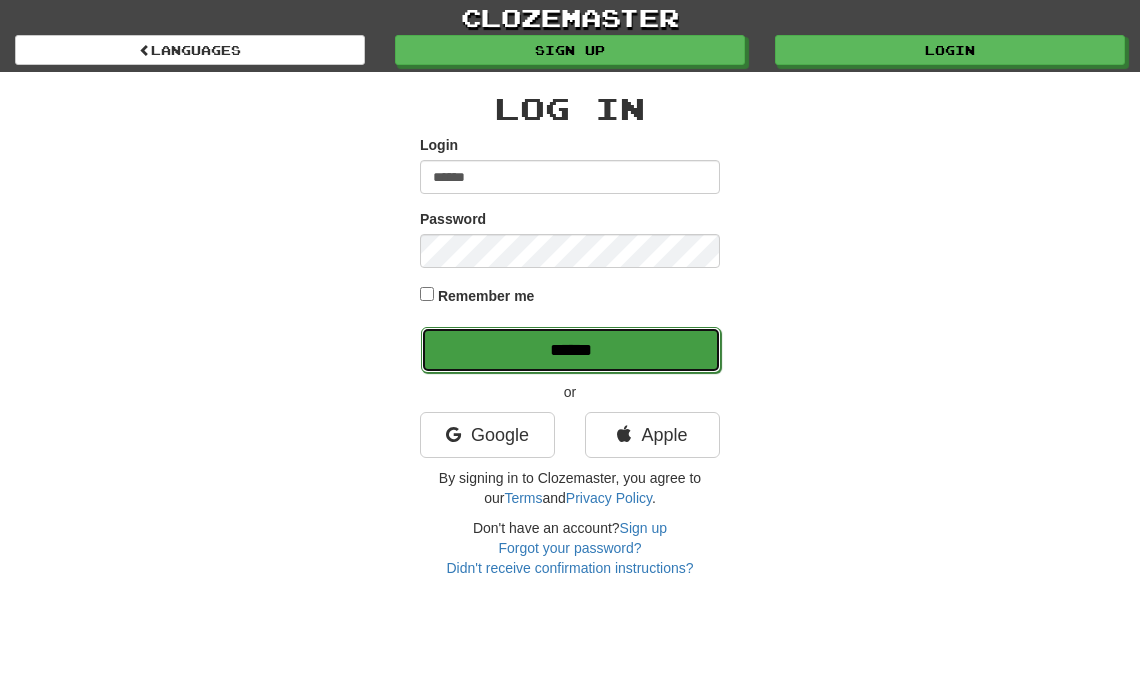 click on "******" at bounding box center (571, 350) 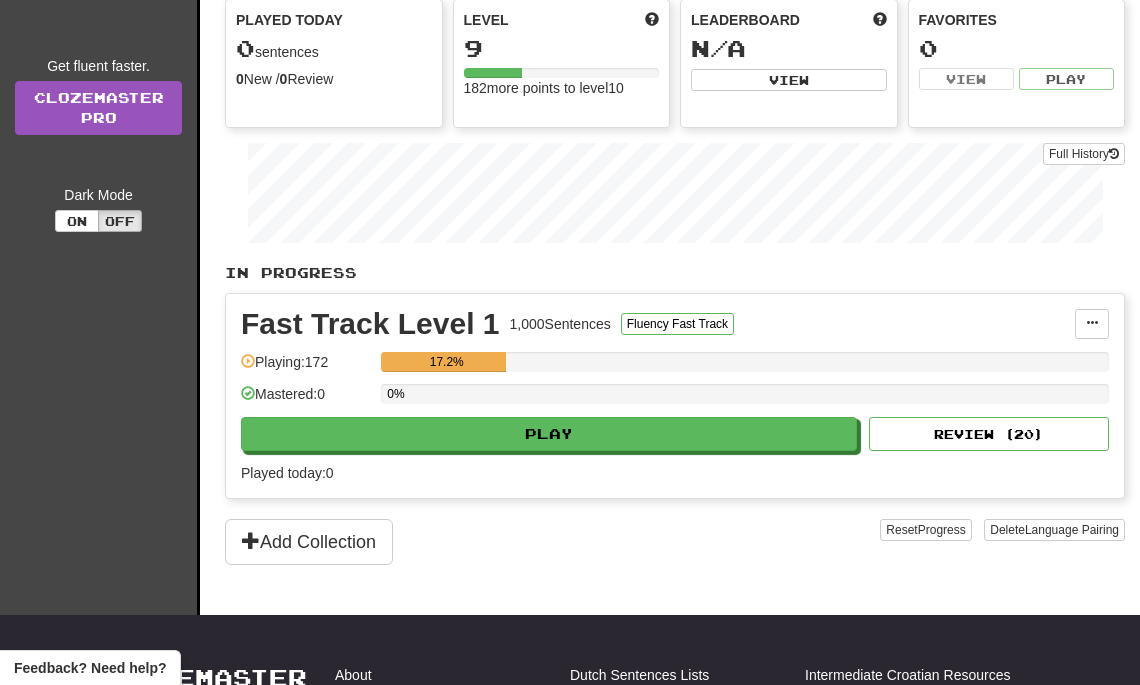 scroll, scrollTop: 202, scrollLeft: 0, axis: vertical 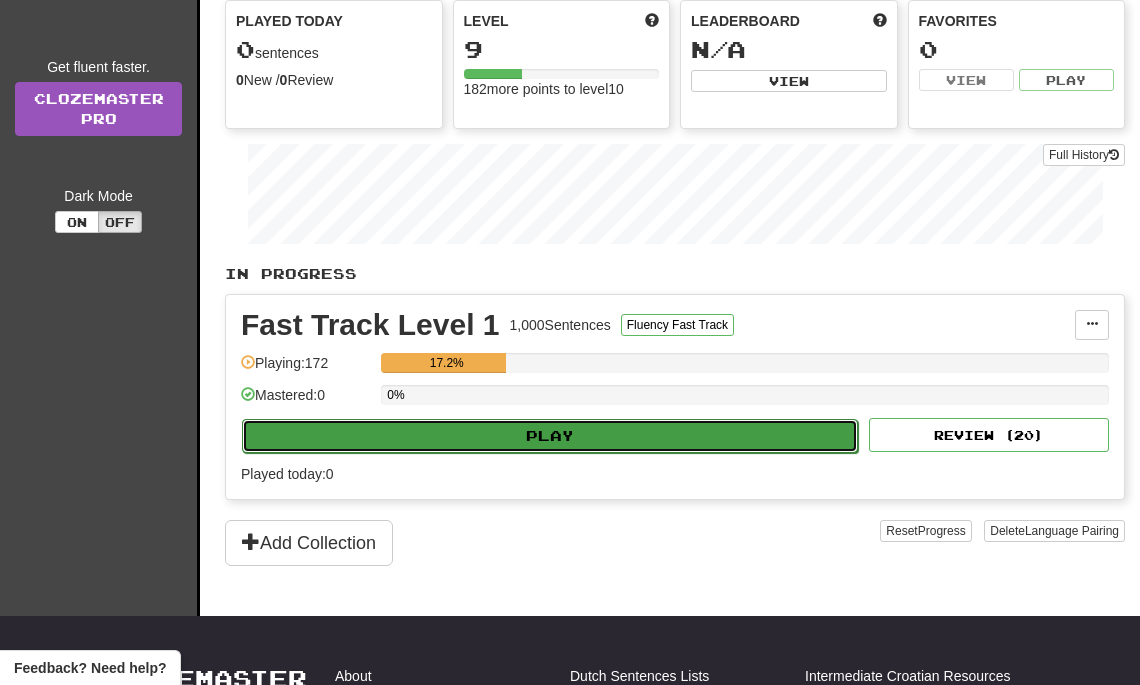 click on "Play" at bounding box center (550, 436) 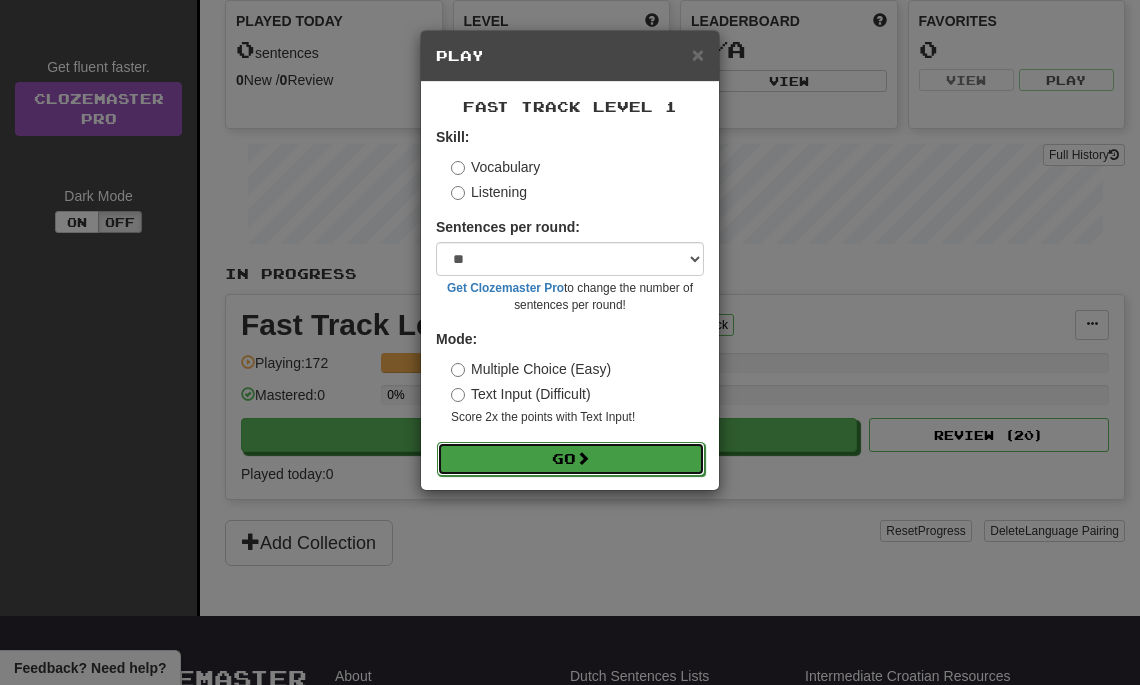 click on "Go" at bounding box center [571, 459] 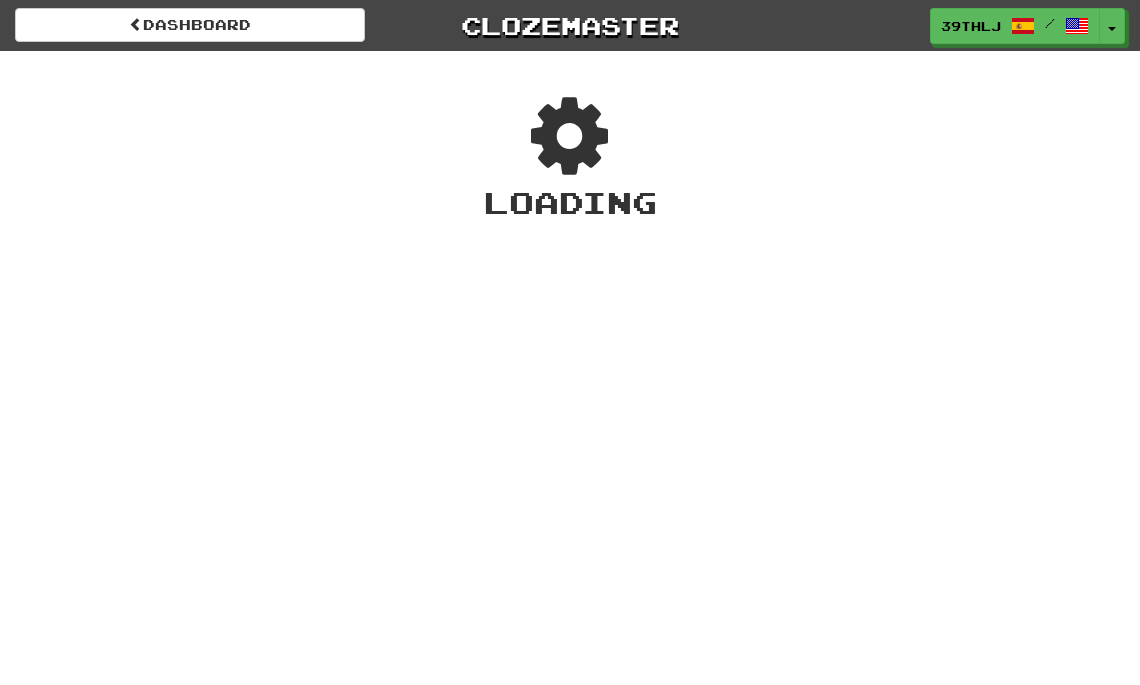 scroll, scrollTop: 0, scrollLeft: 0, axis: both 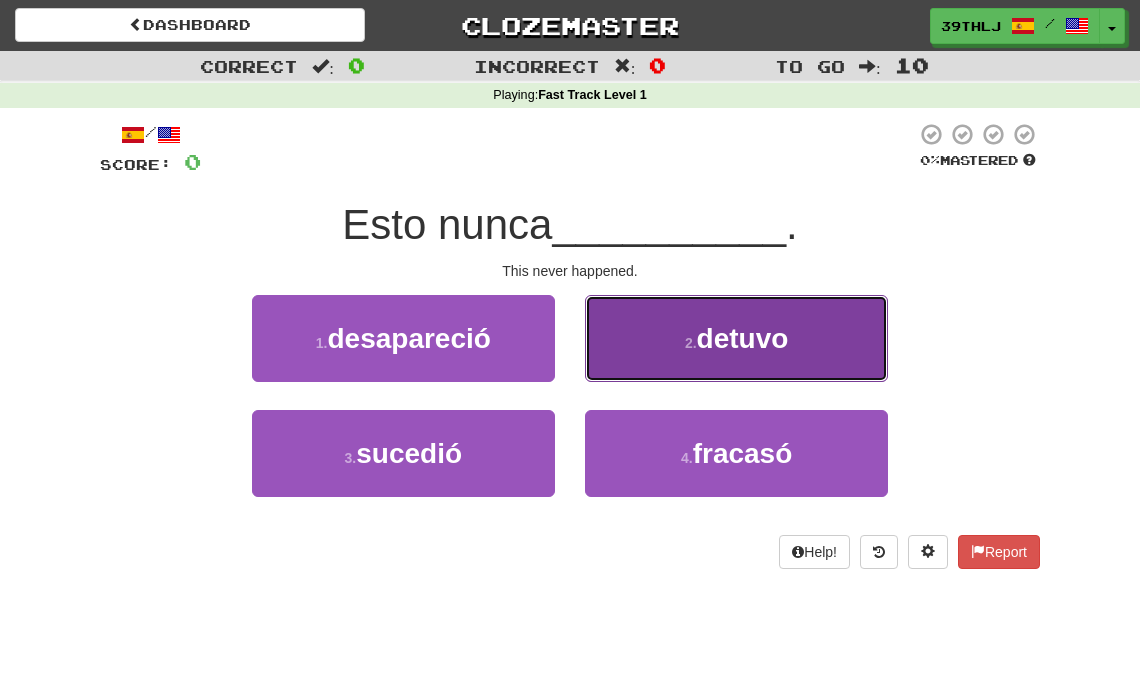 click on "detuvo" at bounding box center (743, 338) 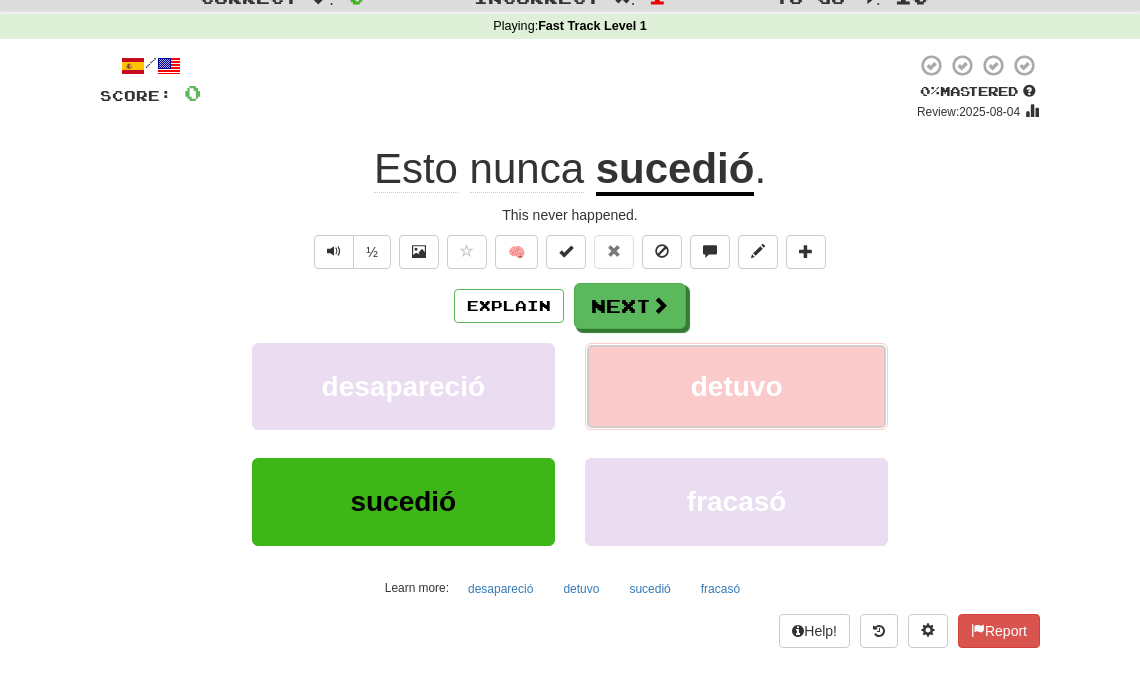 scroll, scrollTop: 90, scrollLeft: 0, axis: vertical 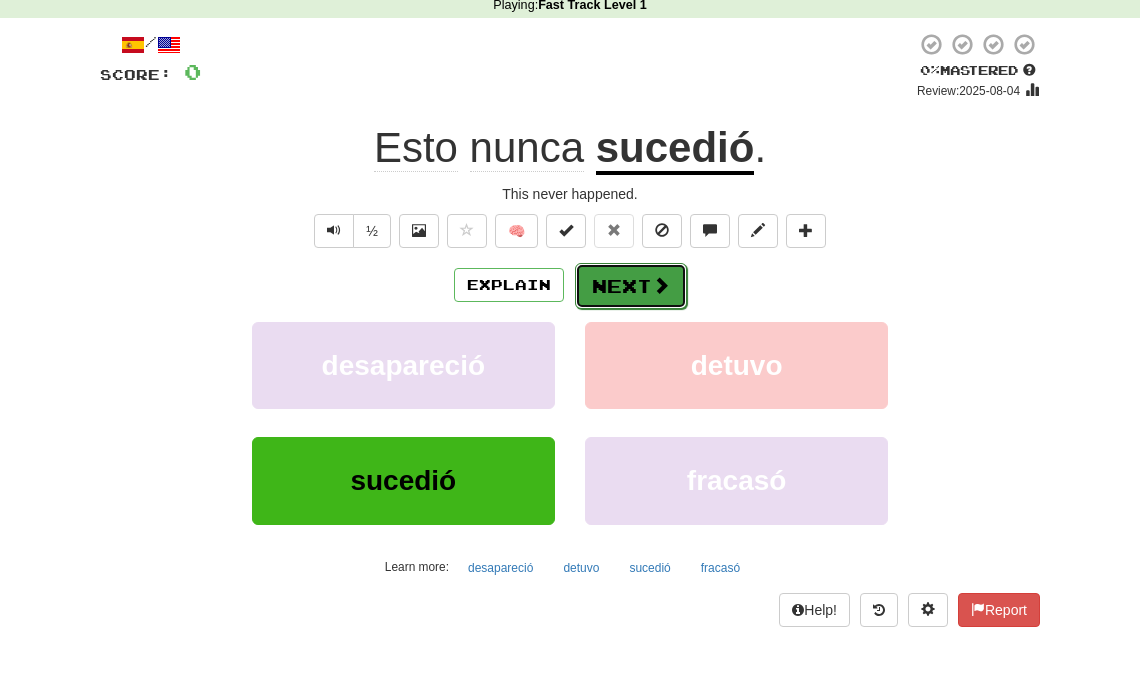 click on "Next" at bounding box center [631, 286] 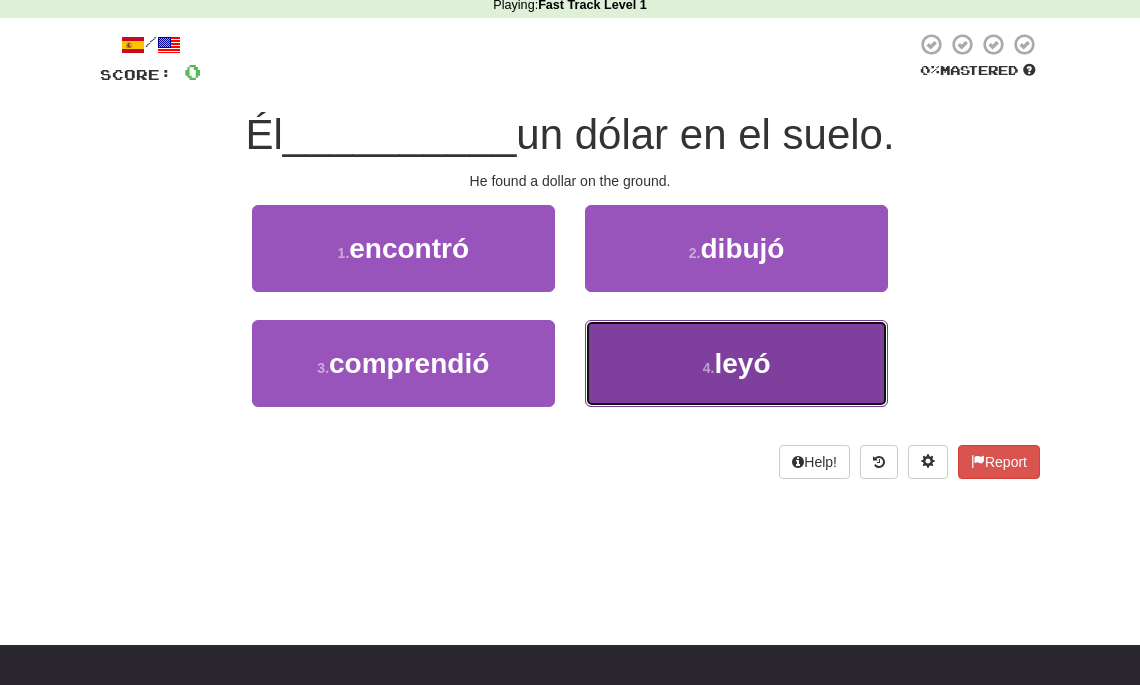 click on "leyó" at bounding box center [742, 363] 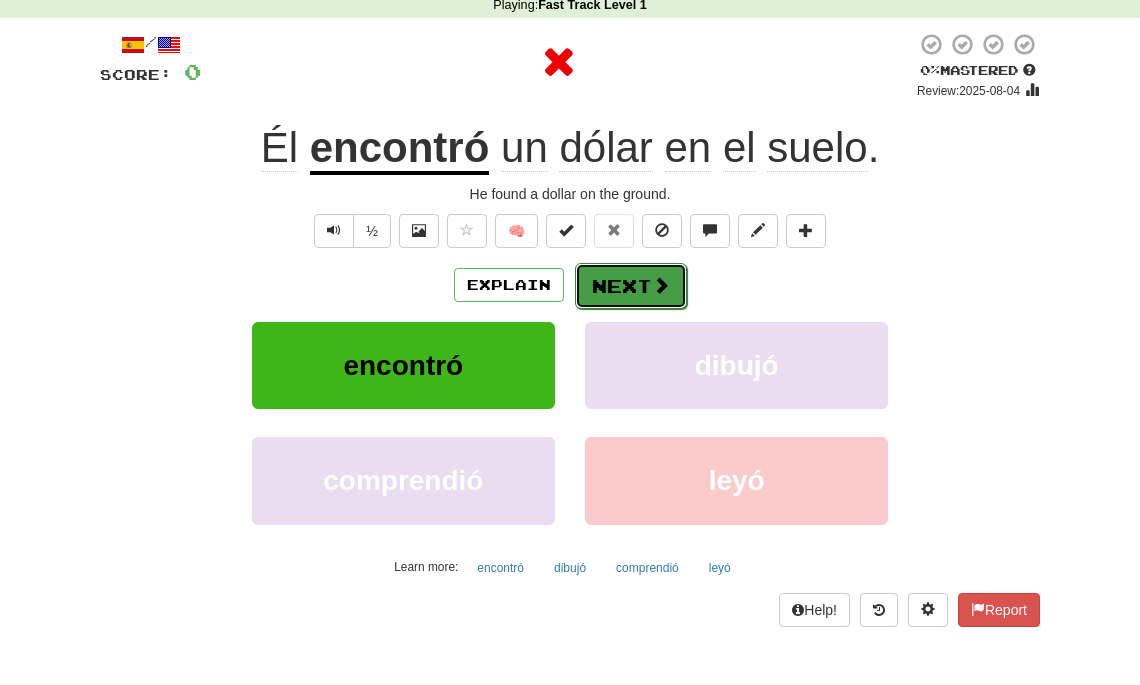 click at bounding box center (661, 285) 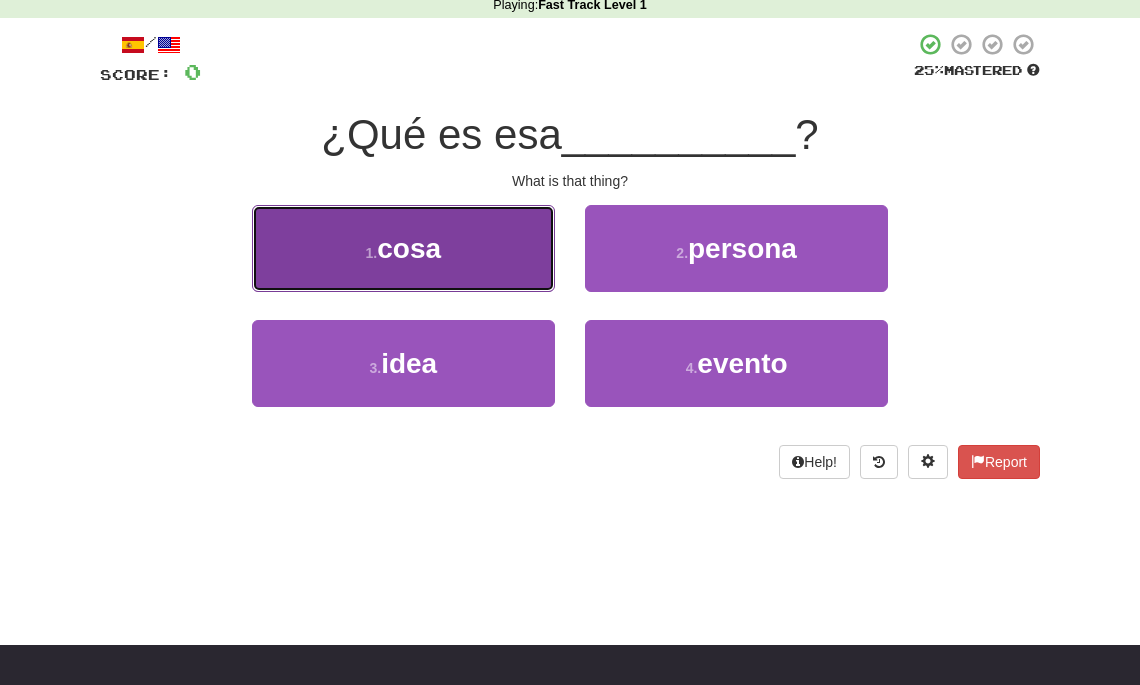 click on "cosa" at bounding box center (409, 248) 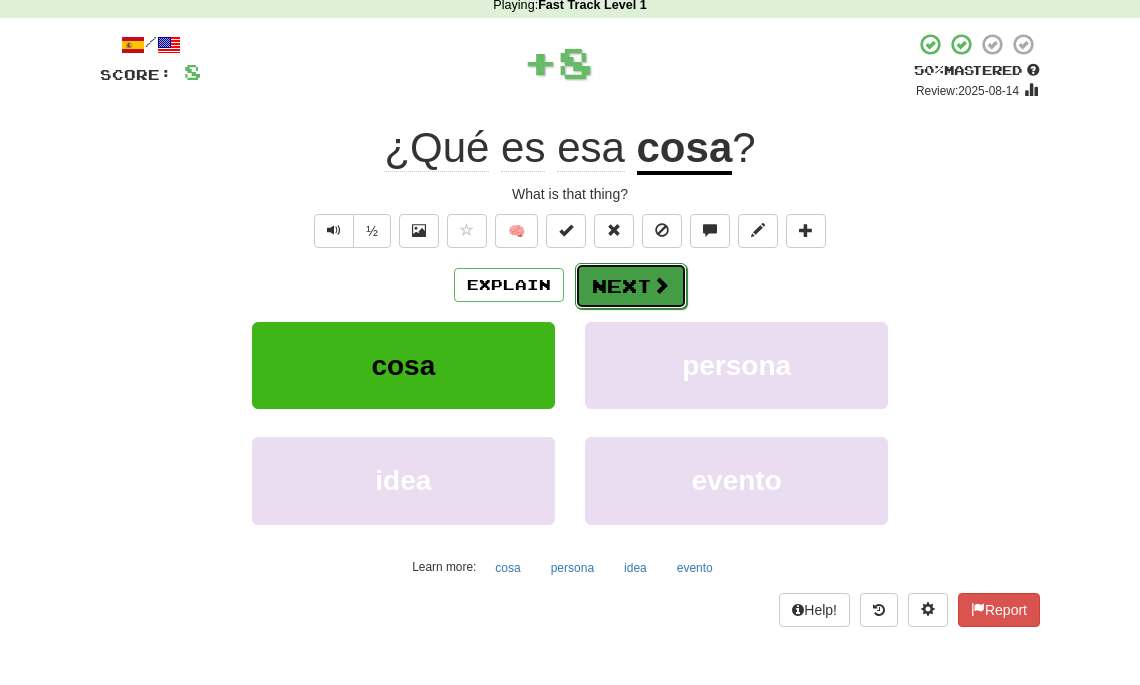 click on "Next" at bounding box center [631, 286] 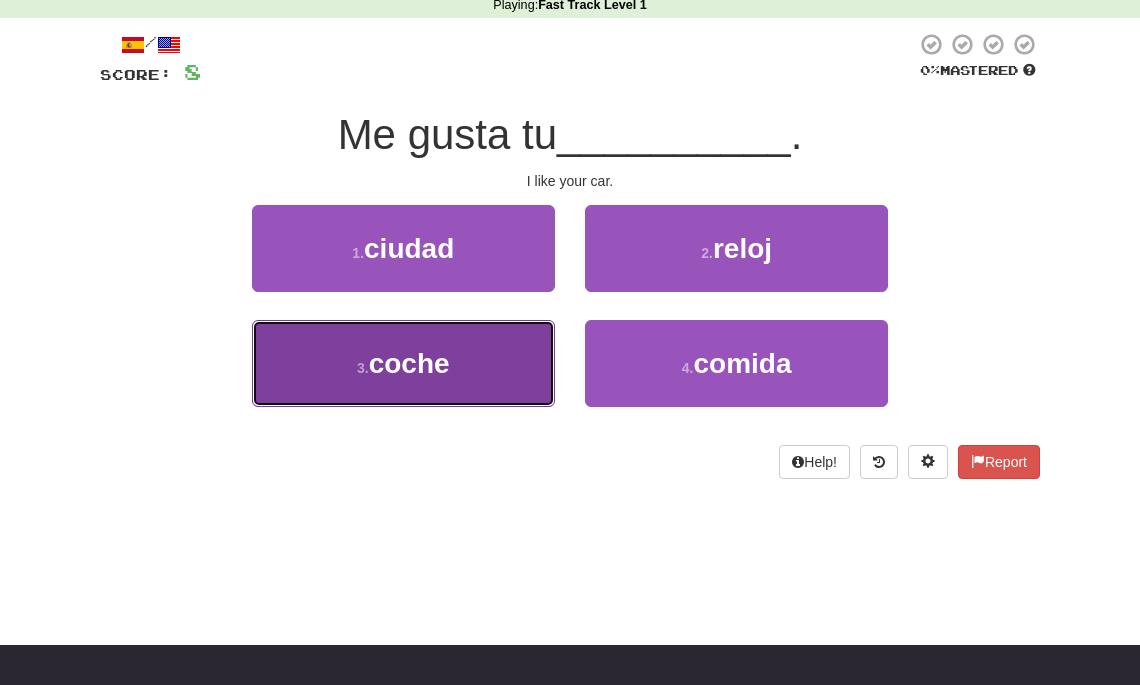 click on "3 .  coche" at bounding box center (403, 363) 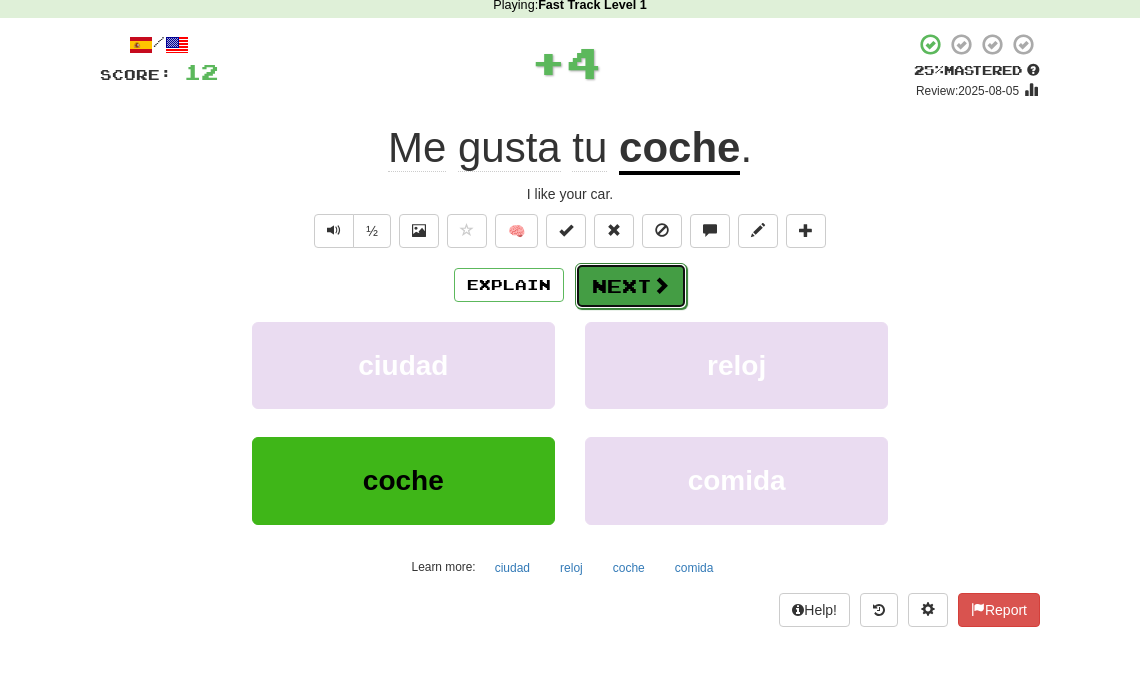 click on "Next" at bounding box center (631, 286) 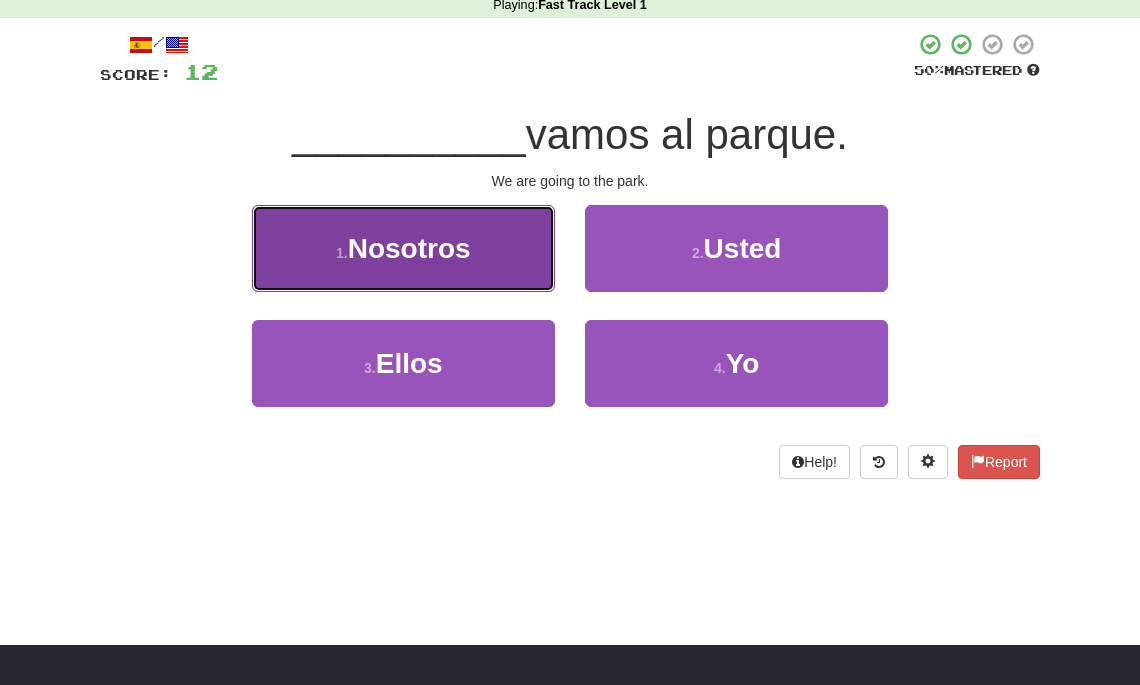 click on "Nosotros" at bounding box center [409, 248] 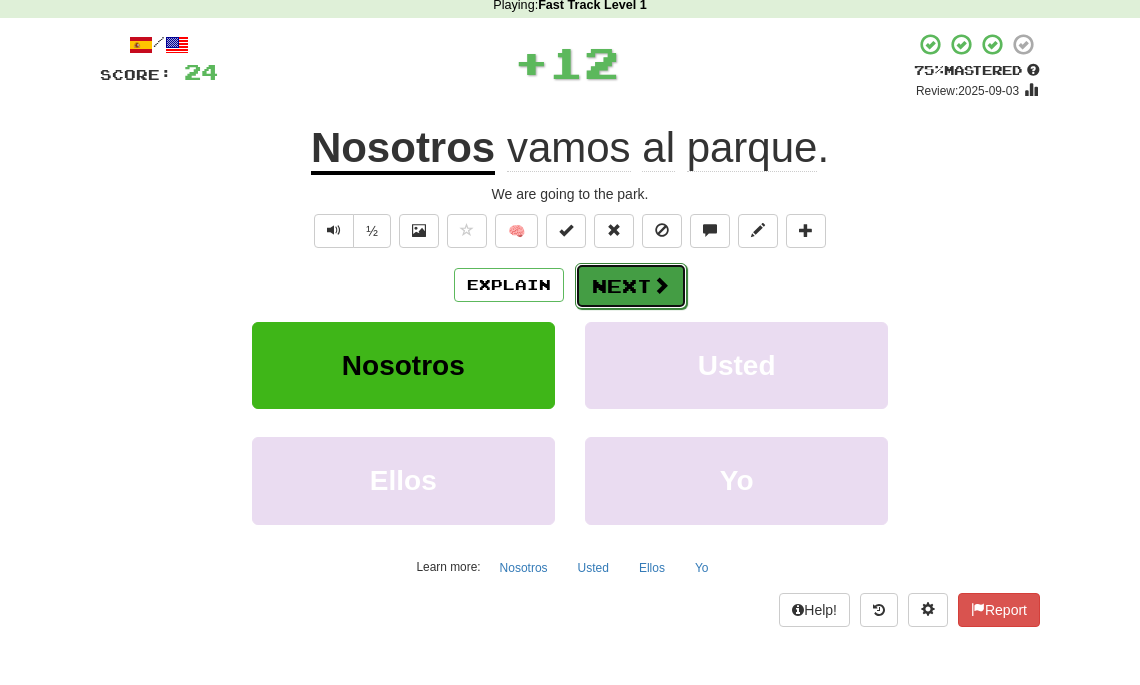 click on "Next" at bounding box center [631, 286] 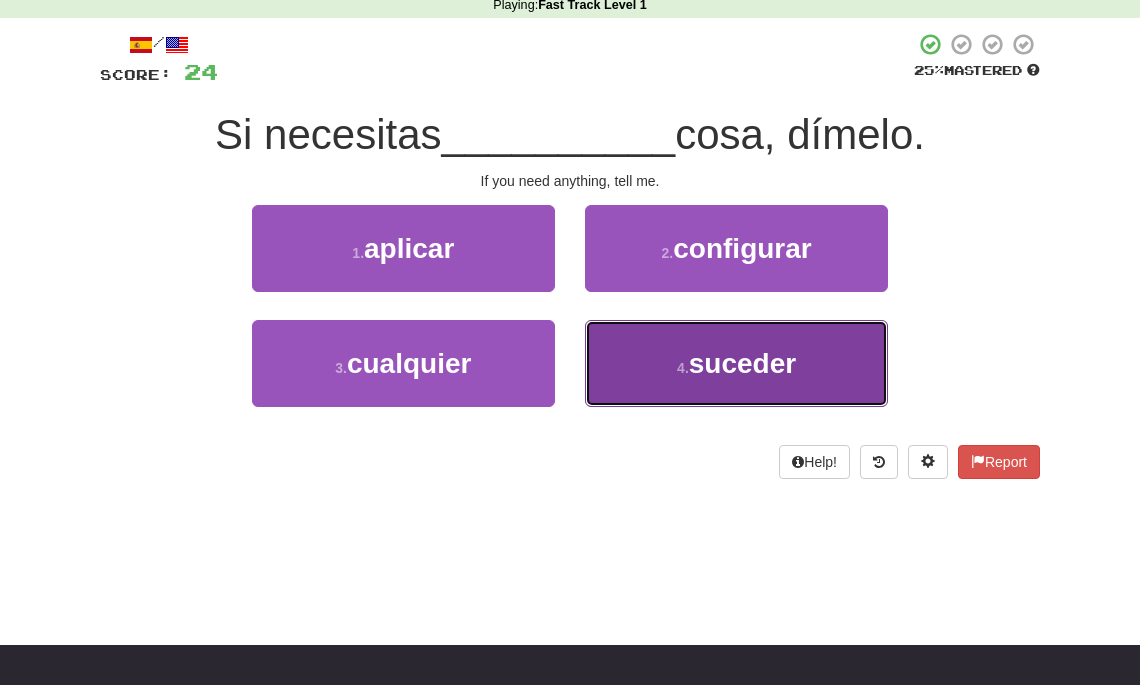 click on "4 .  suceder" at bounding box center (736, 363) 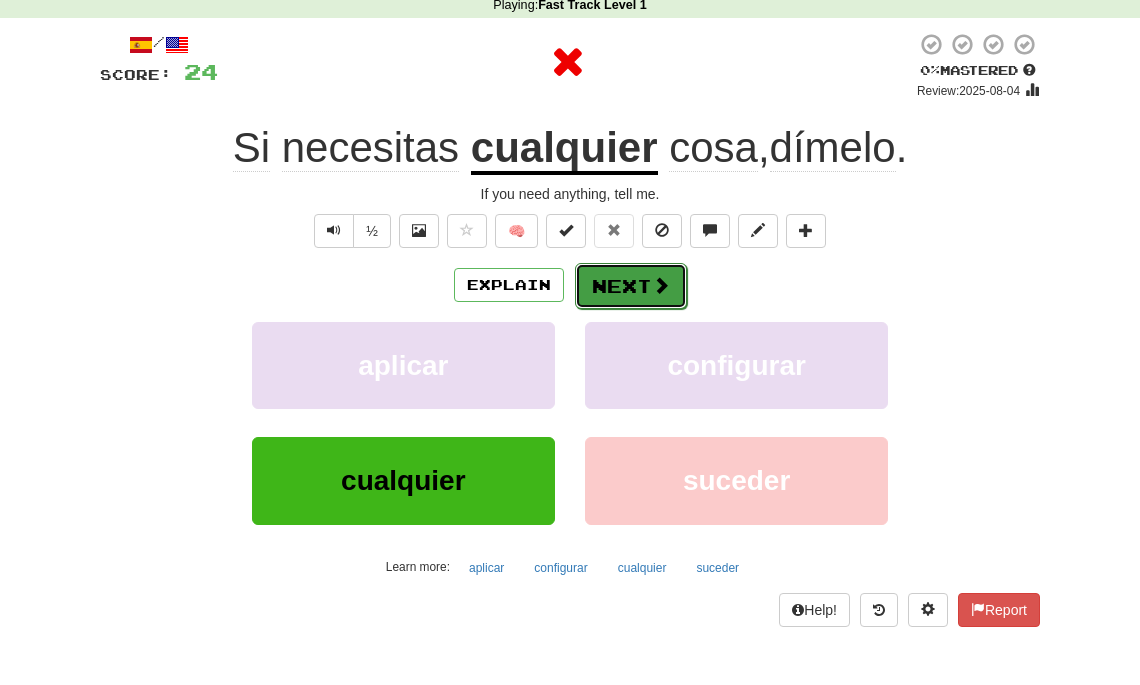 click on "Next" at bounding box center [631, 286] 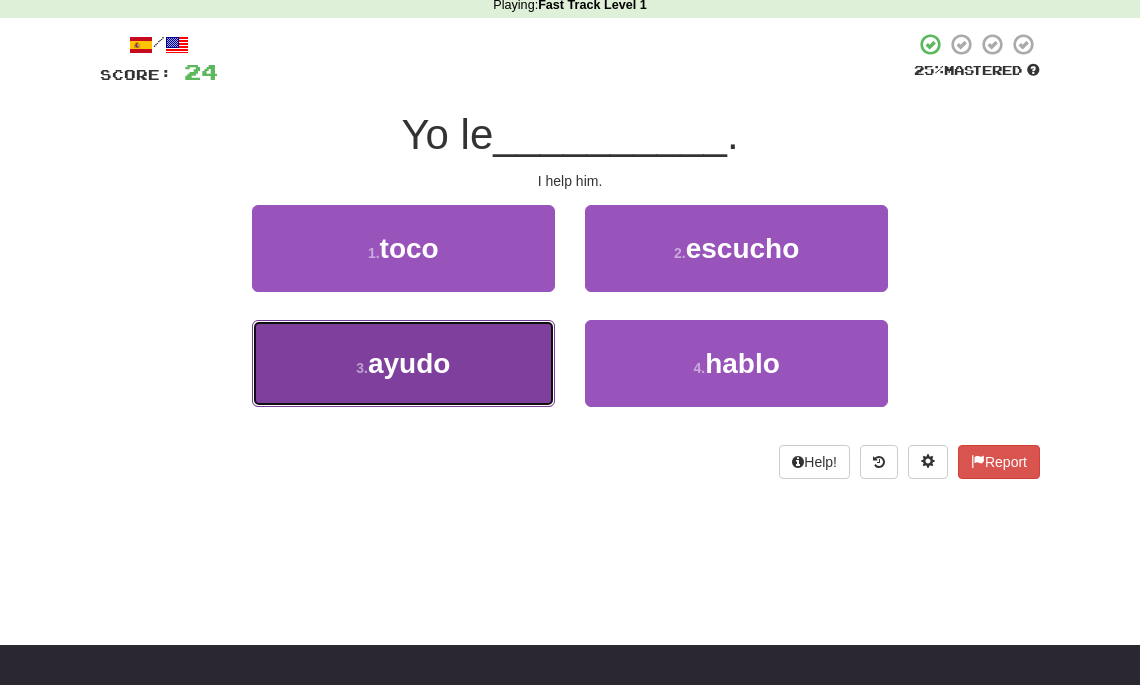 click on "ayudo" at bounding box center (409, 363) 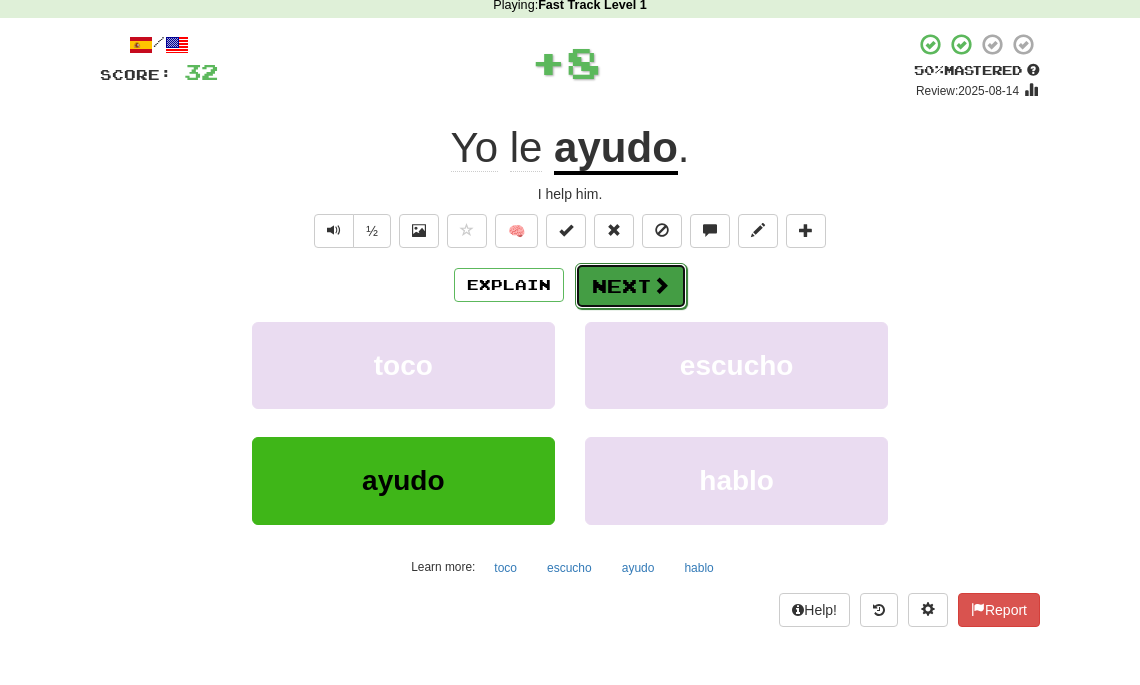 click on "Next" at bounding box center [631, 286] 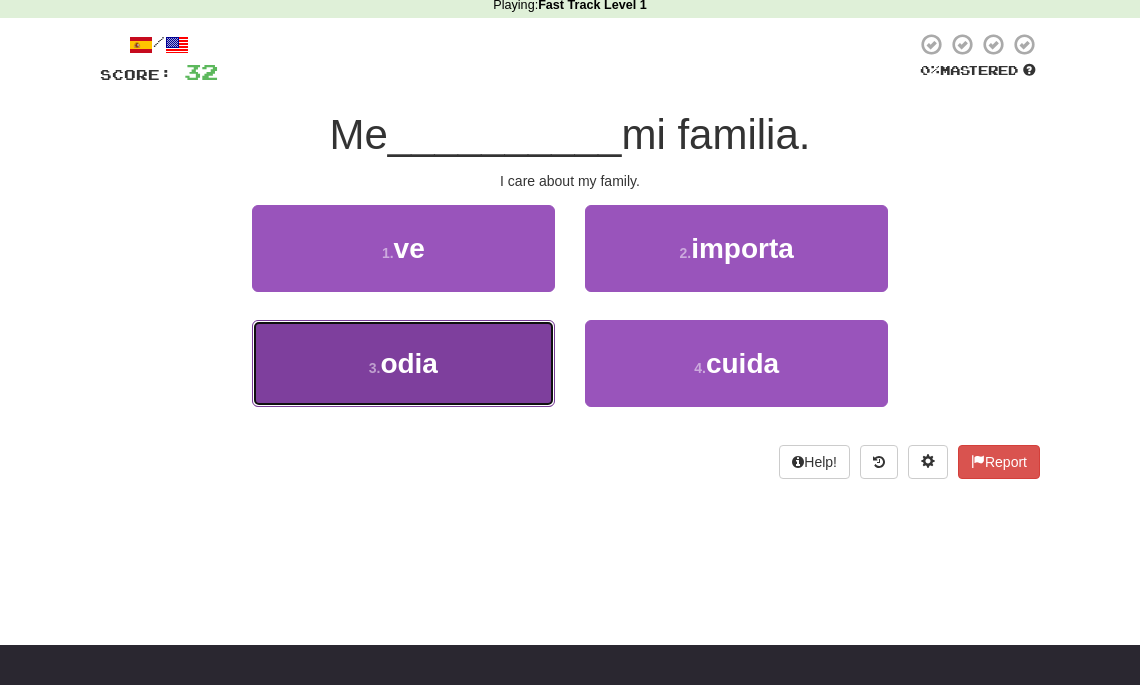 click on "odia" at bounding box center (409, 363) 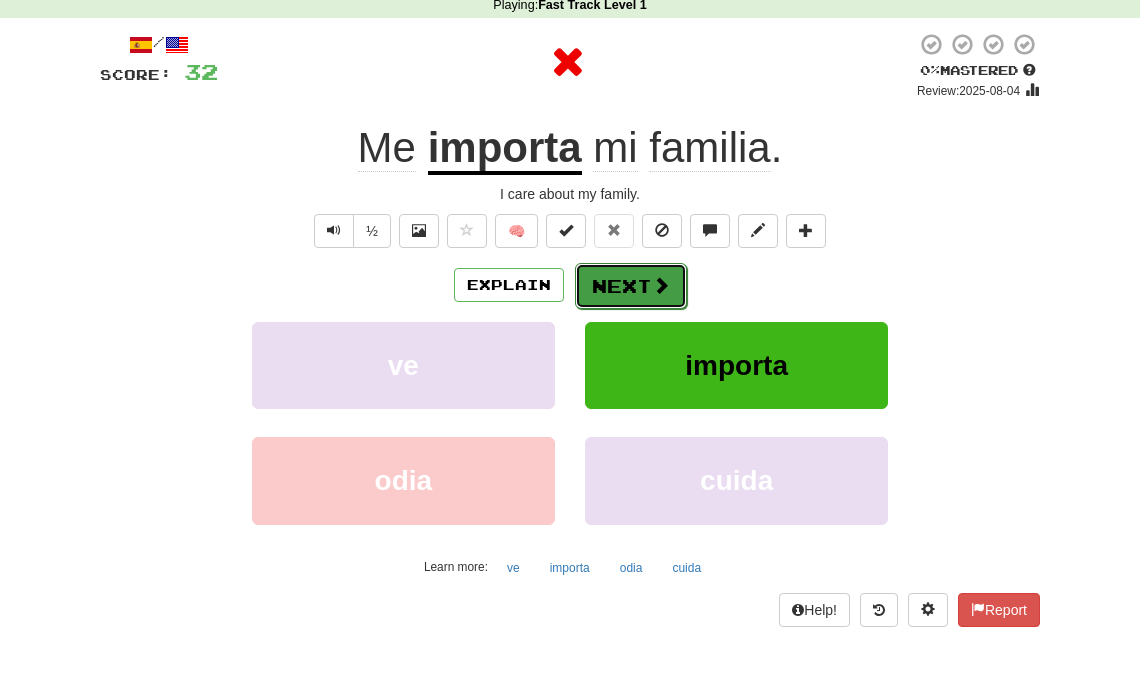 click on "Next" at bounding box center [631, 286] 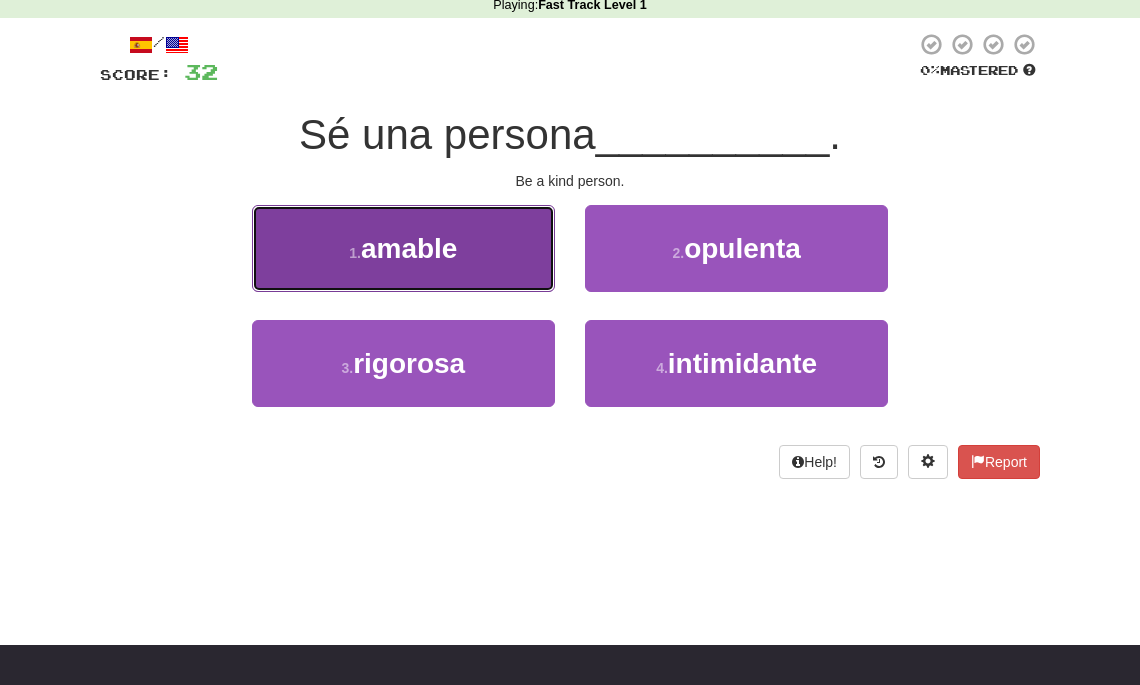 click on "amable" at bounding box center [409, 248] 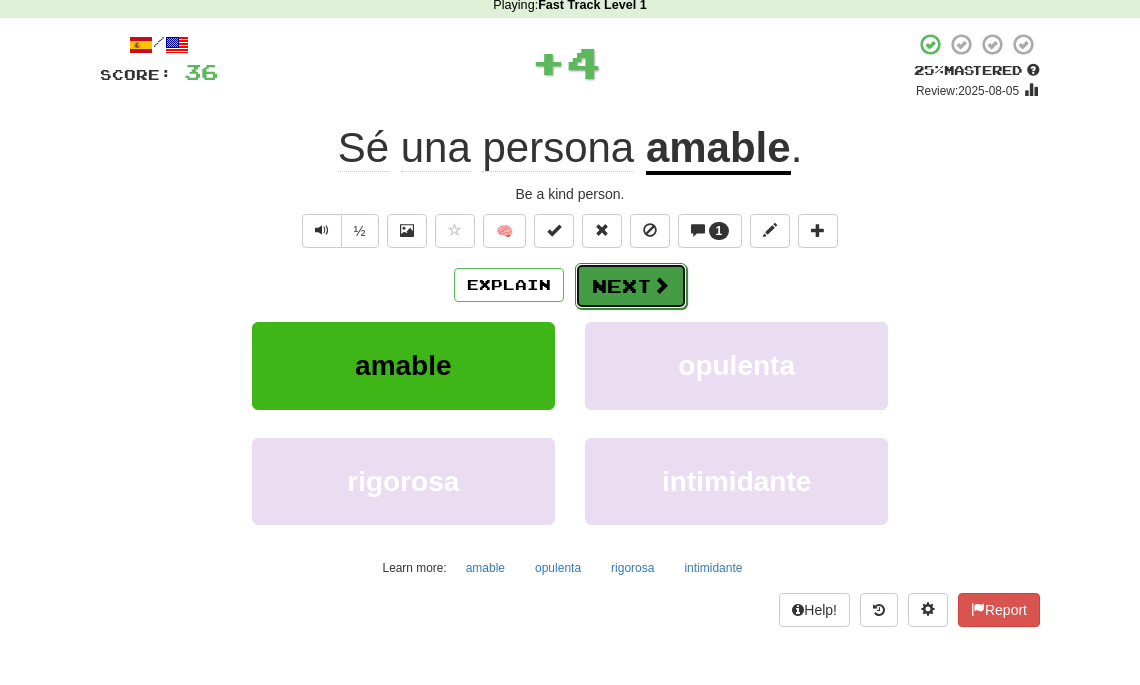 click on "Next" at bounding box center [631, 286] 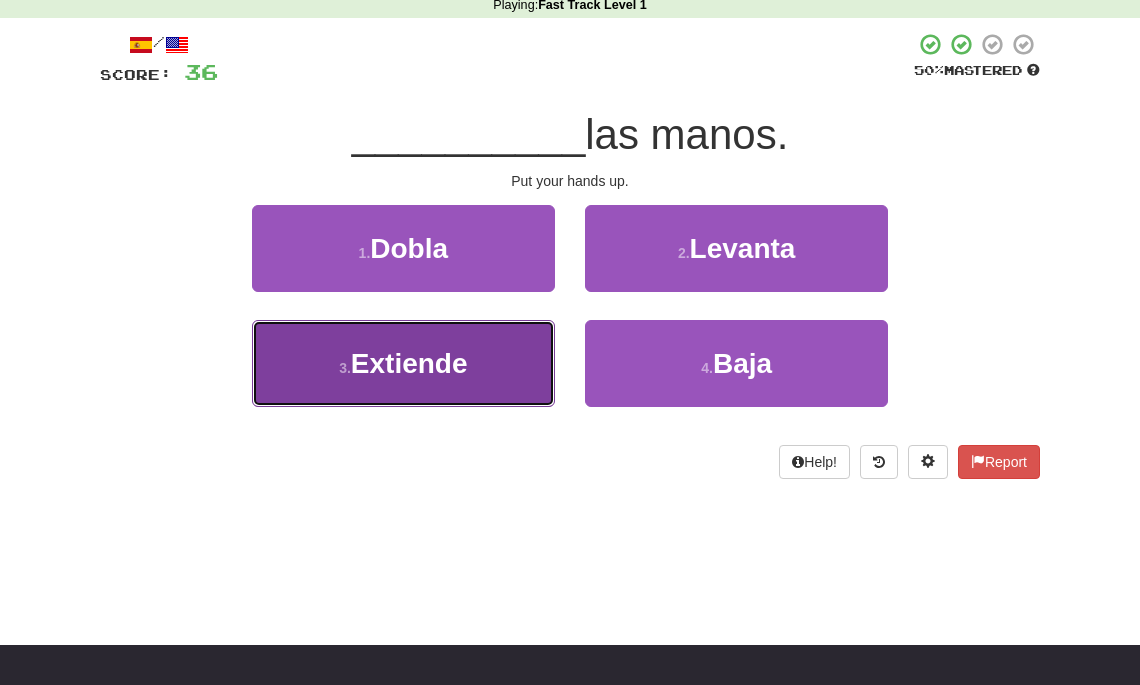 click on "Extiende" at bounding box center (409, 363) 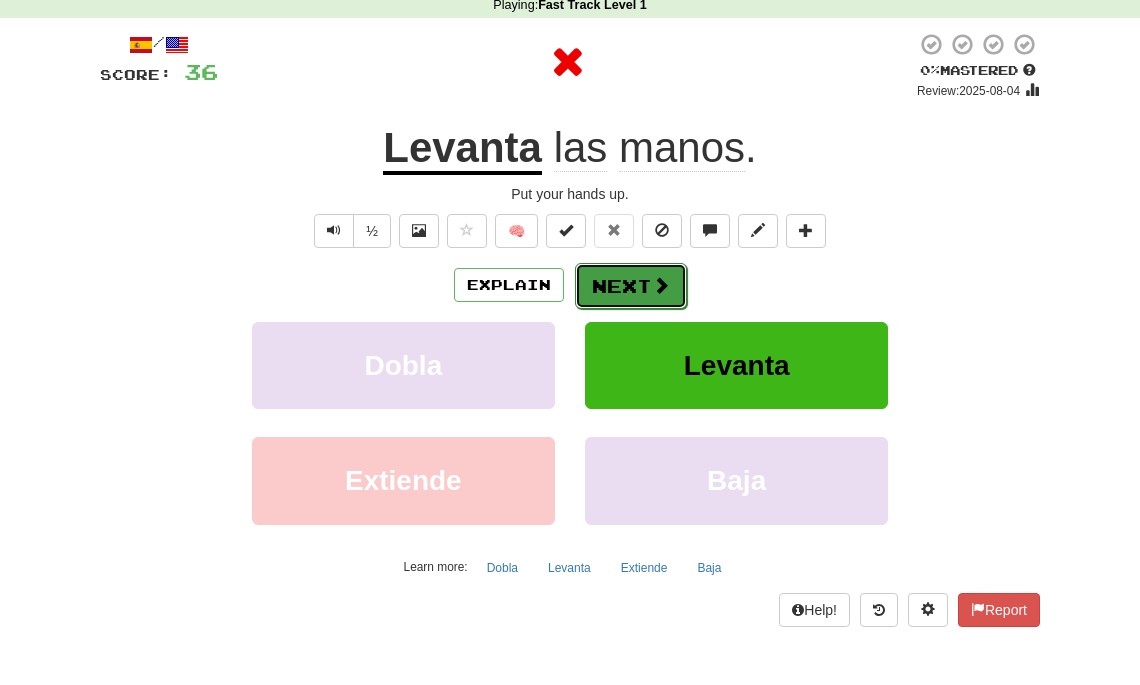 click on "Next" at bounding box center [631, 286] 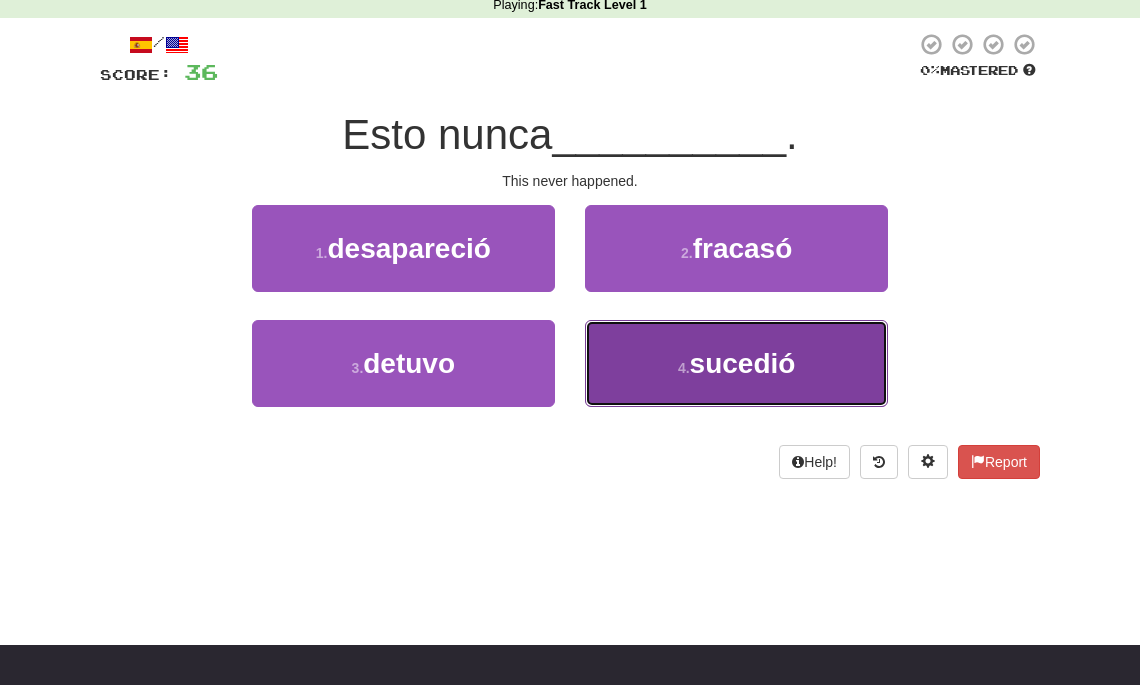 click on "sucedió" at bounding box center (743, 363) 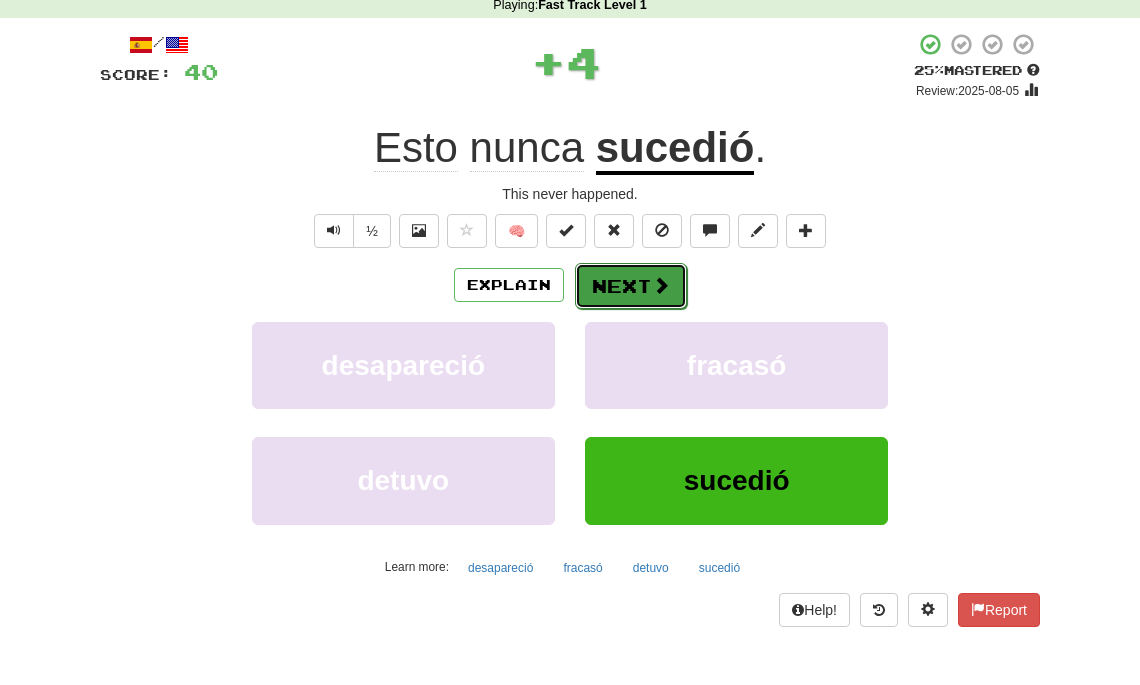 click on "Next" at bounding box center (631, 286) 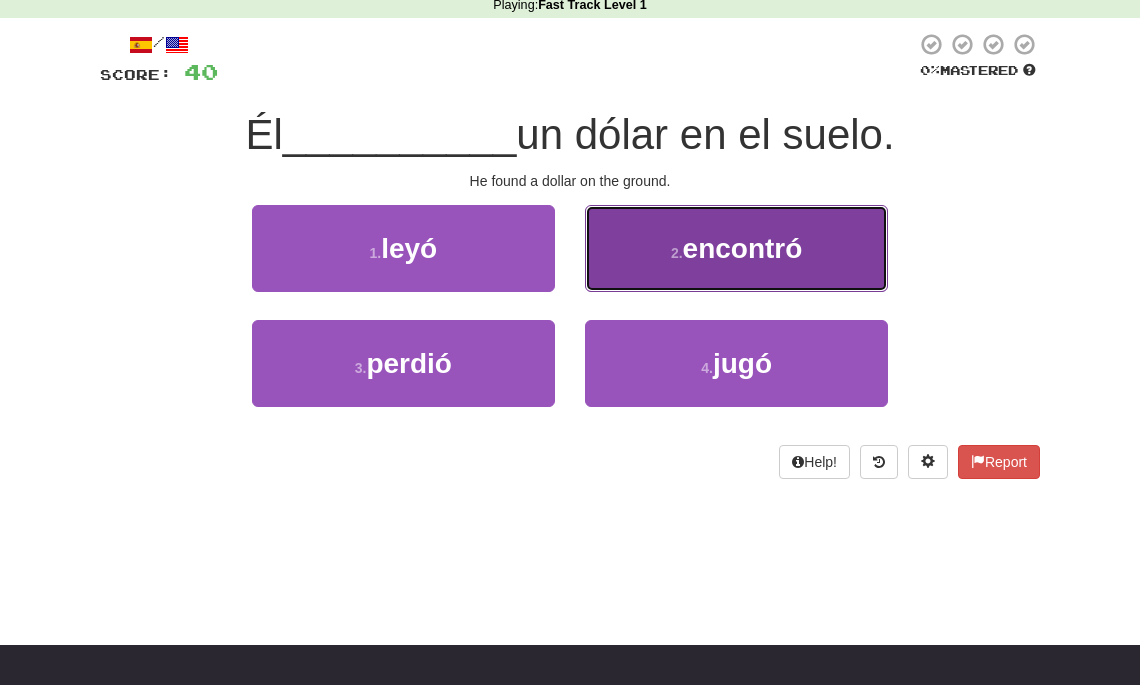 click on "2 .  encontró" at bounding box center [736, 248] 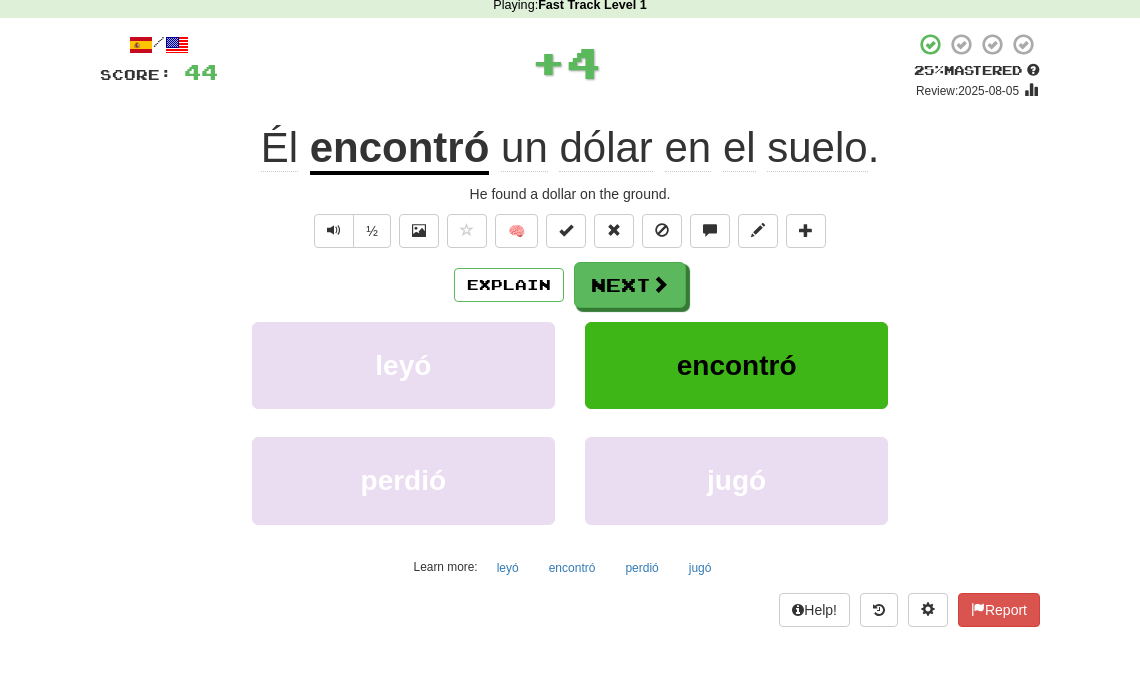click on "/  Score:   44 + 4 25 %  Mastered Review:  2025-08-05 Él   encontró   un   dólar   en   el   suelo . He found a dollar on the ground. ½ 🧠 Explain Next leyó encontró perdió jugó Learn more: leyó encontró perdió jugó  Help!  Report" at bounding box center (570, 329) 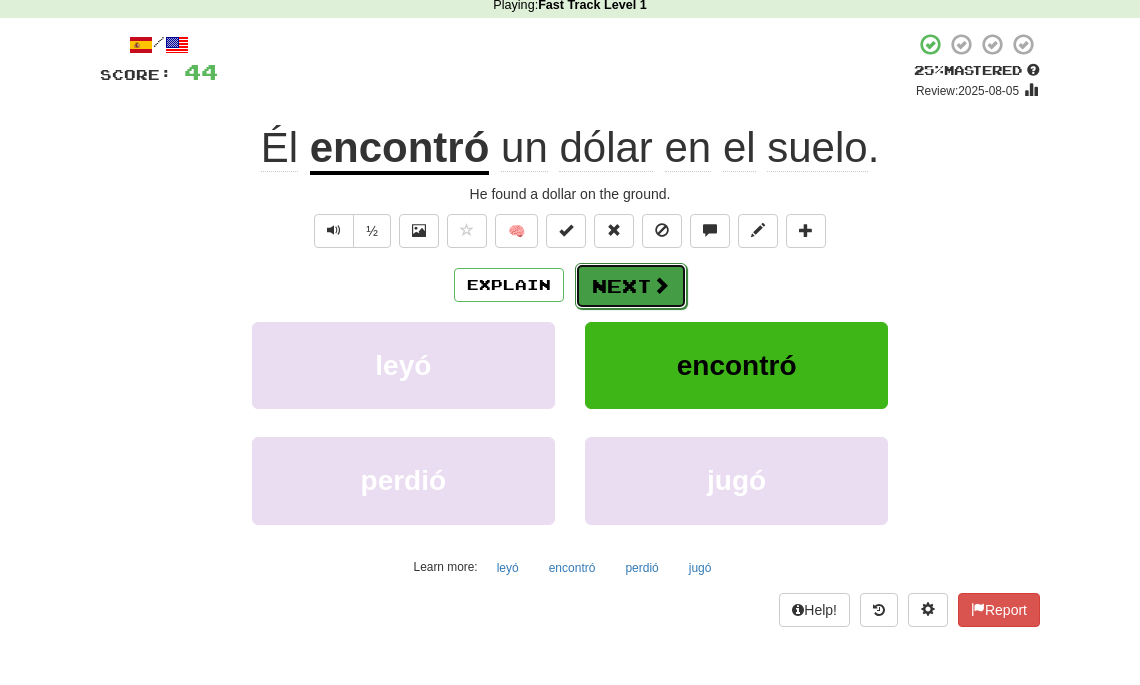 click on "Next" at bounding box center (631, 286) 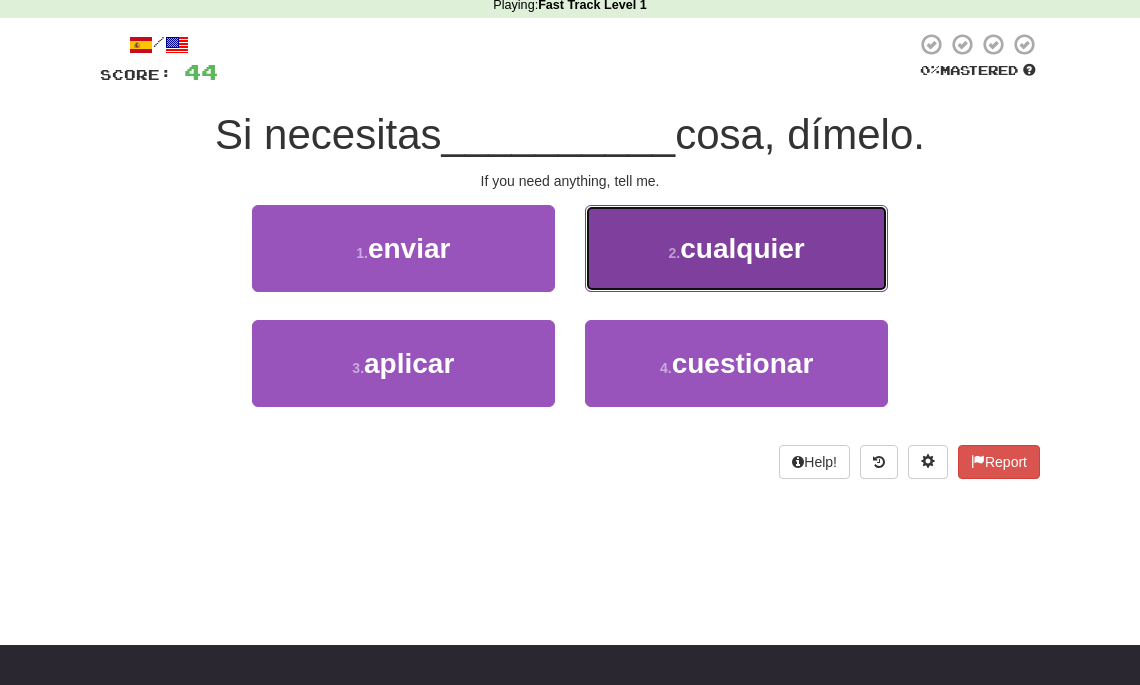 click on "cualquier" at bounding box center [742, 248] 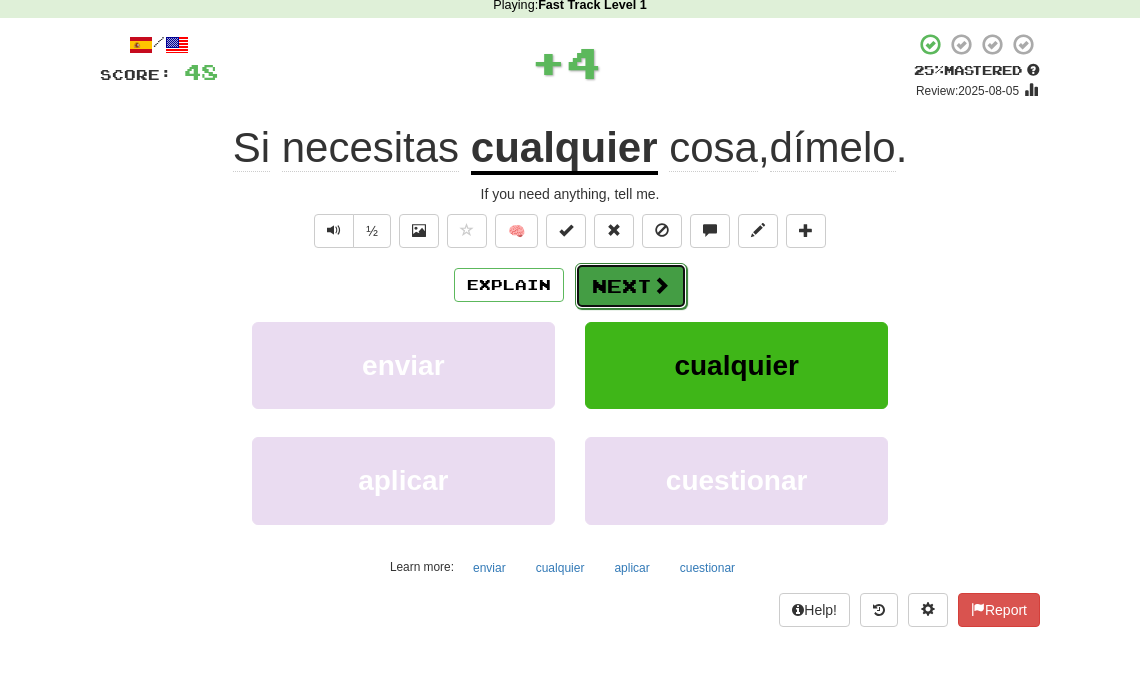 click on "Next" at bounding box center (631, 286) 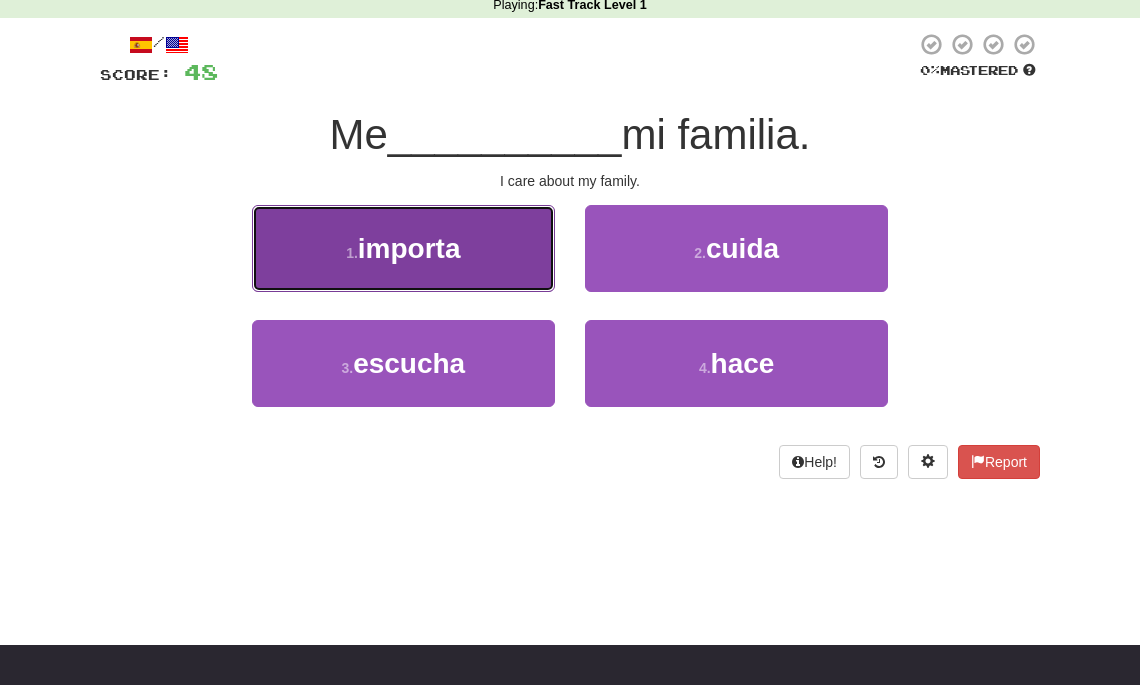 click on "importa" at bounding box center [409, 248] 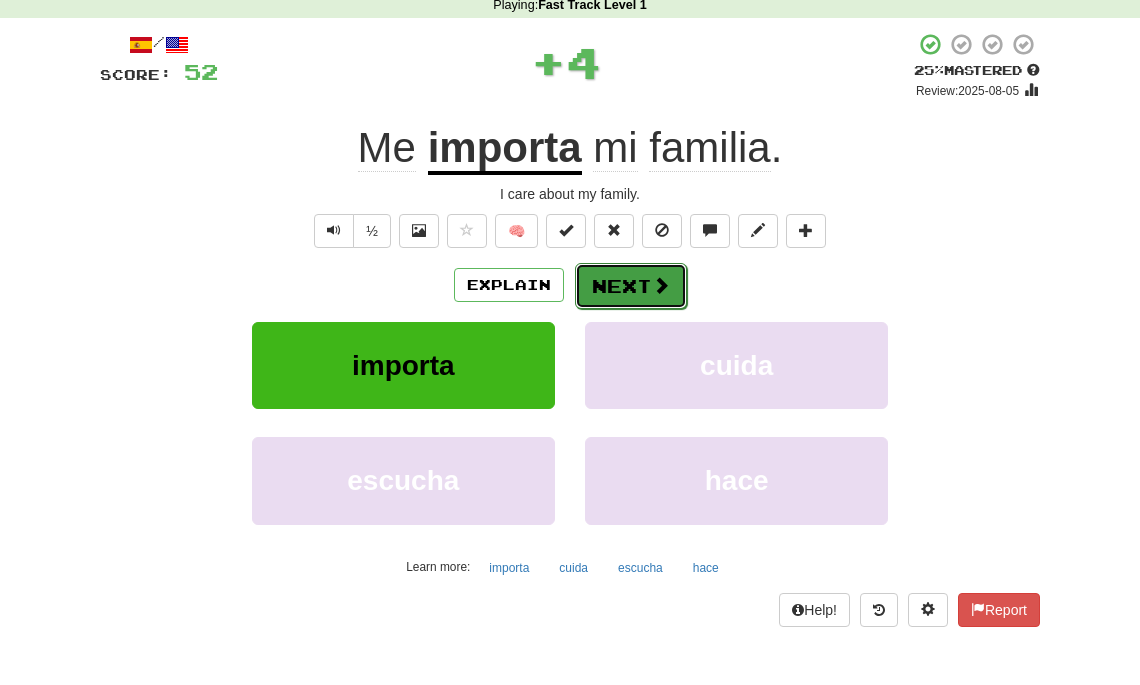click on "Next" at bounding box center (631, 286) 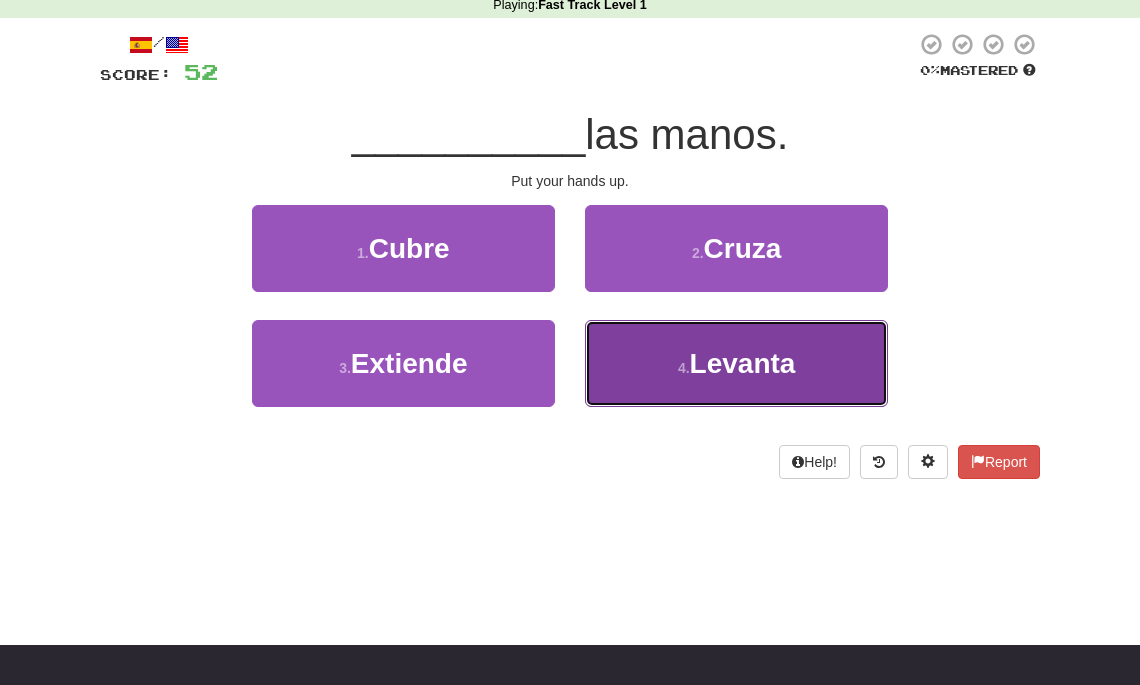 click on "Levanta" at bounding box center [743, 363] 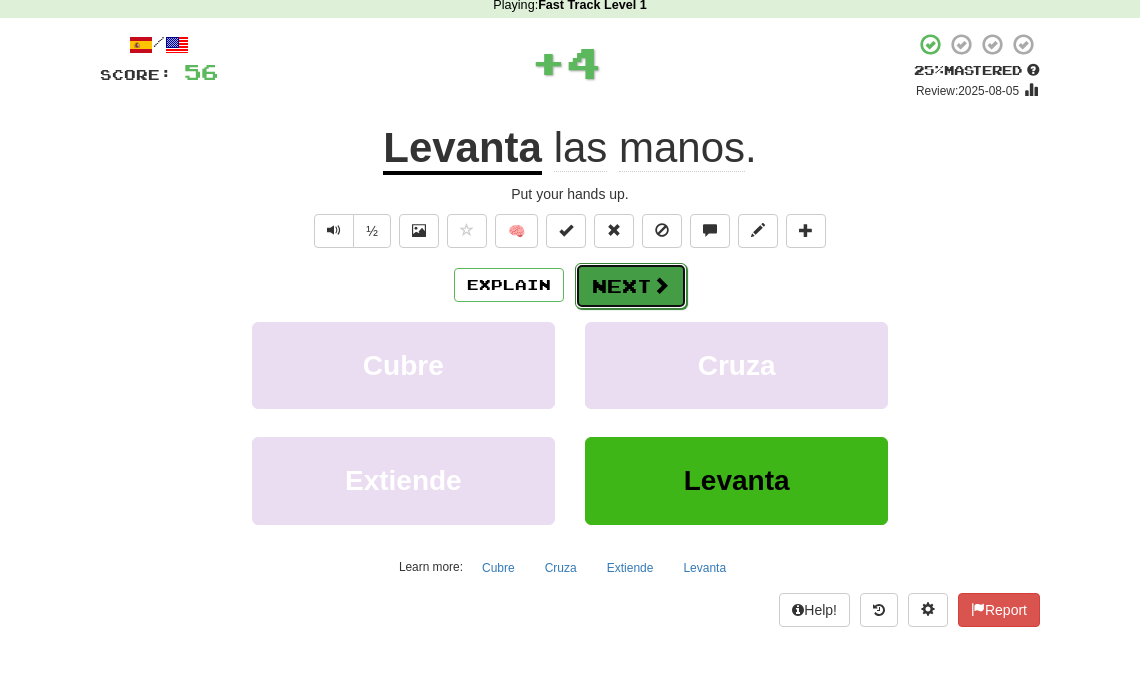 click on "Next" at bounding box center [631, 286] 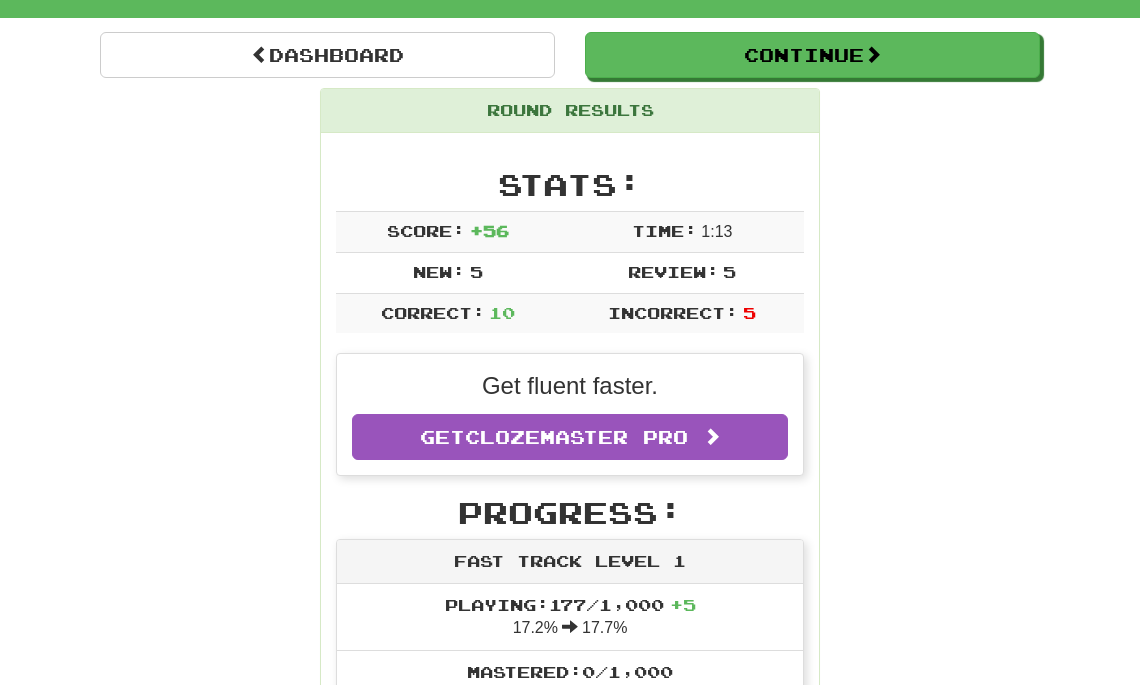 scroll, scrollTop: 169, scrollLeft: 0, axis: vertical 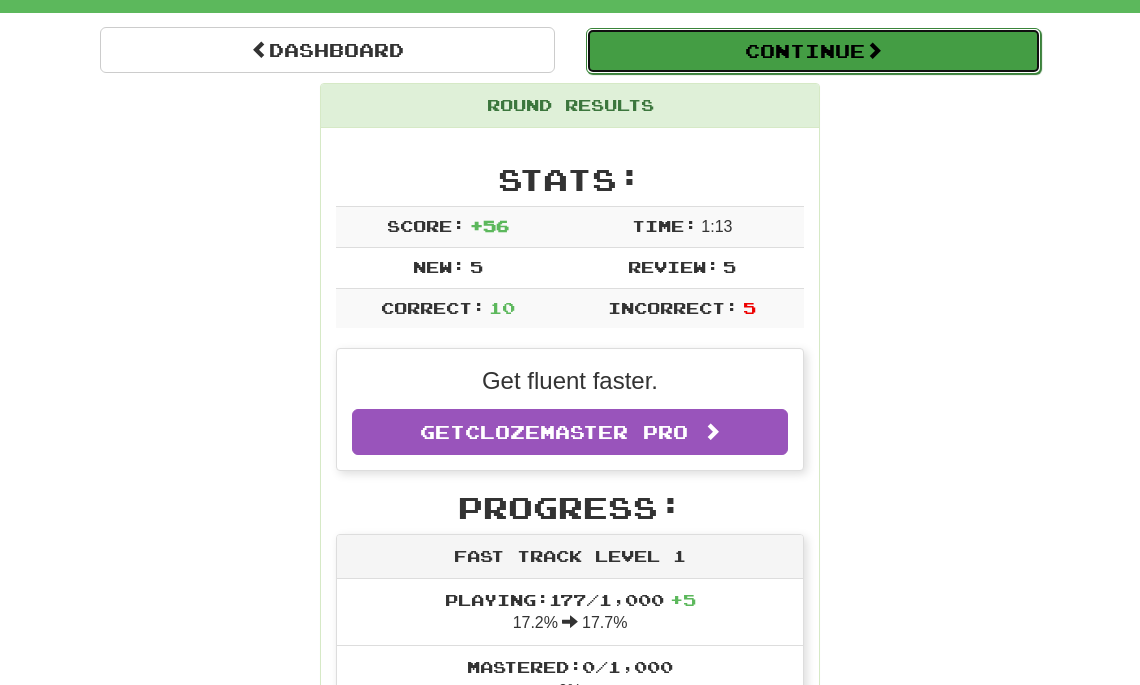 click on "Continue" at bounding box center [813, 51] 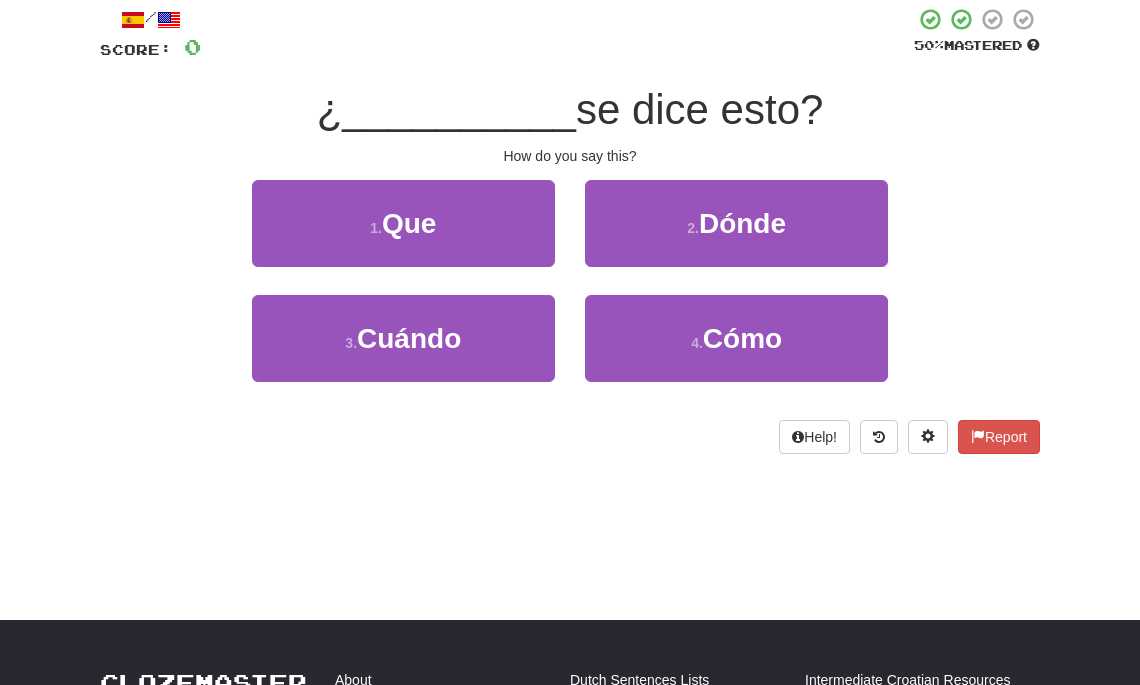scroll, scrollTop: 114, scrollLeft: 0, axis: vertical 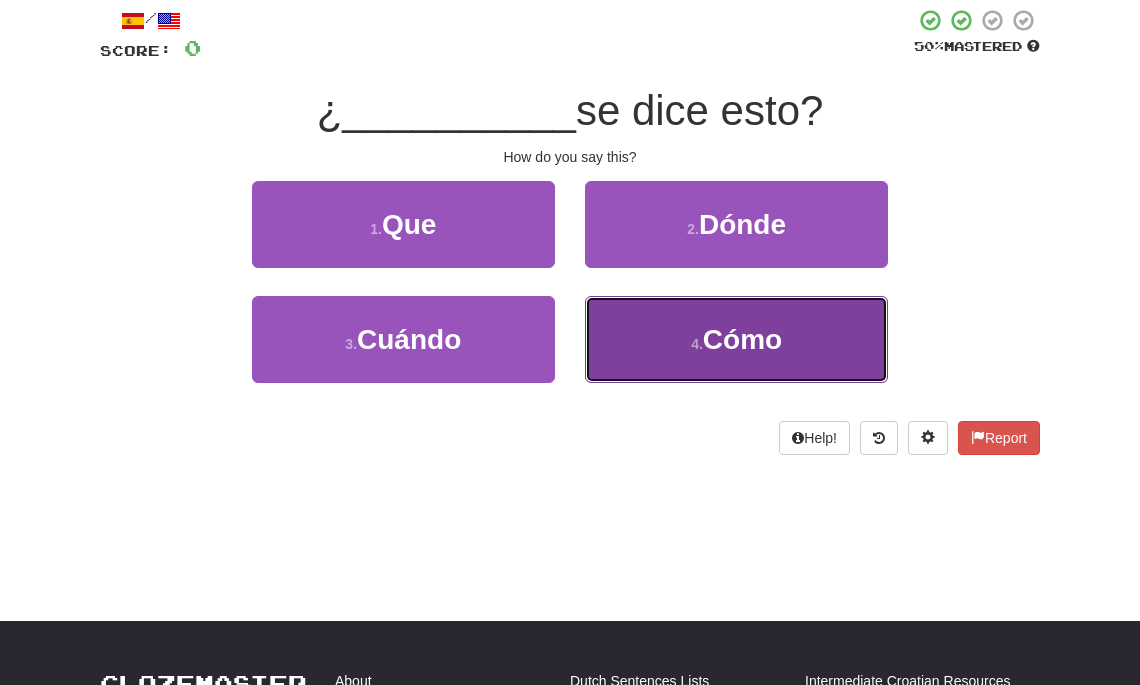 click on "Cómo" at bounding box center (742, 339) 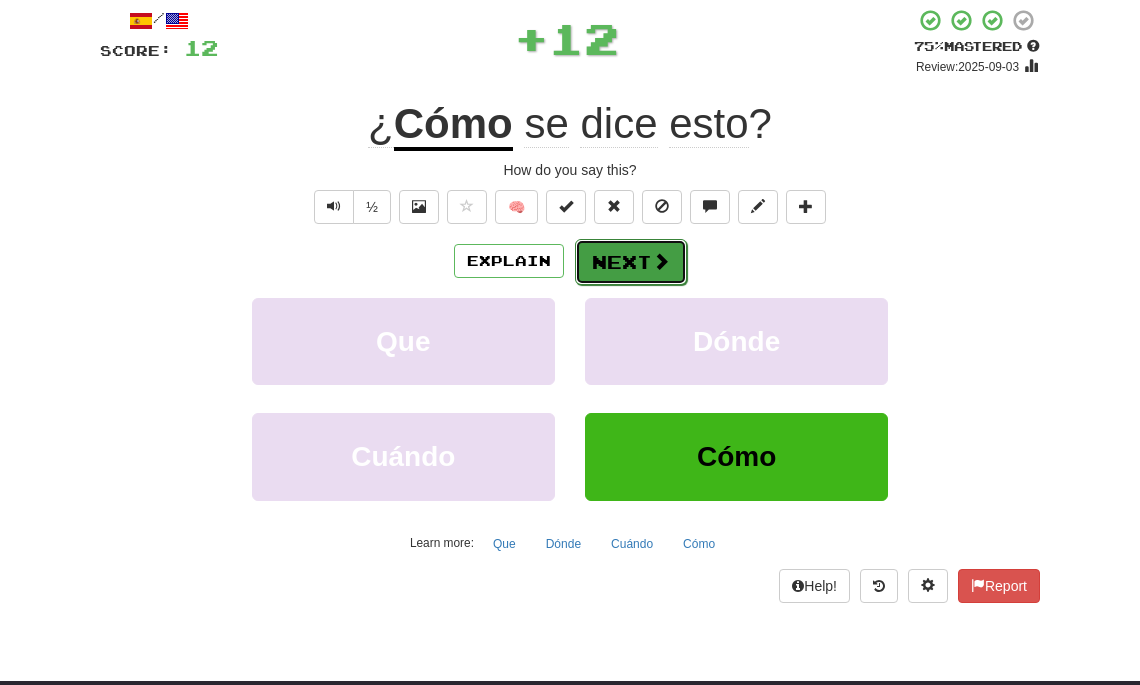 click on "Next" at bounding box center (631, 262) 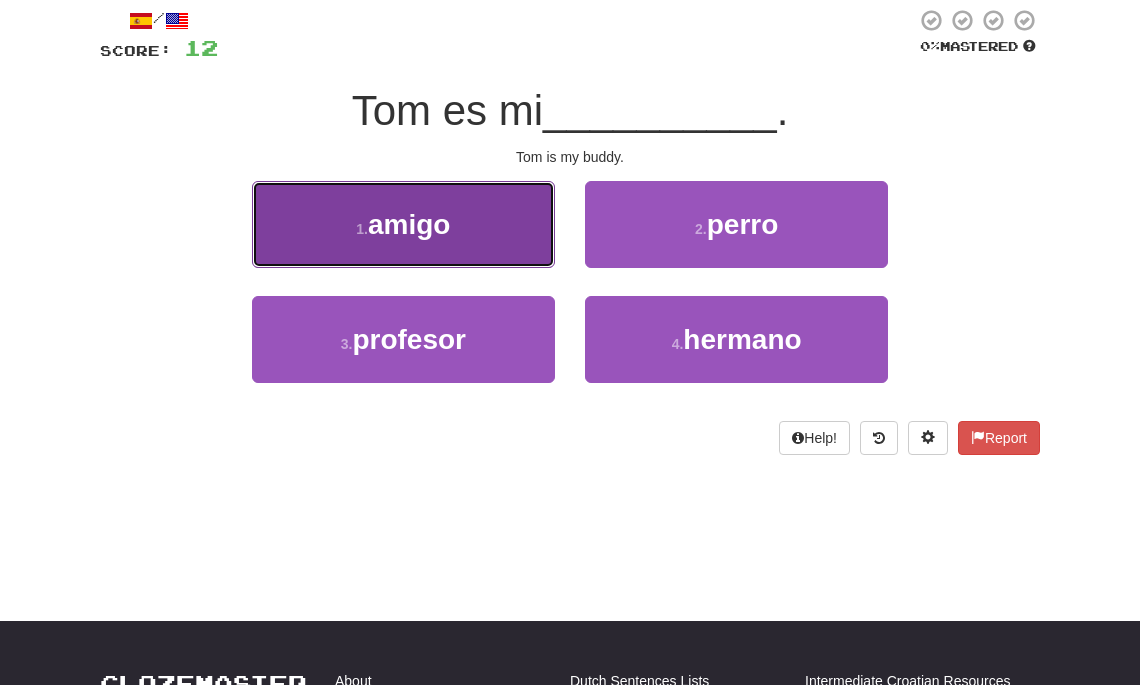 click on "amigo" at bounding box center [409, 224] 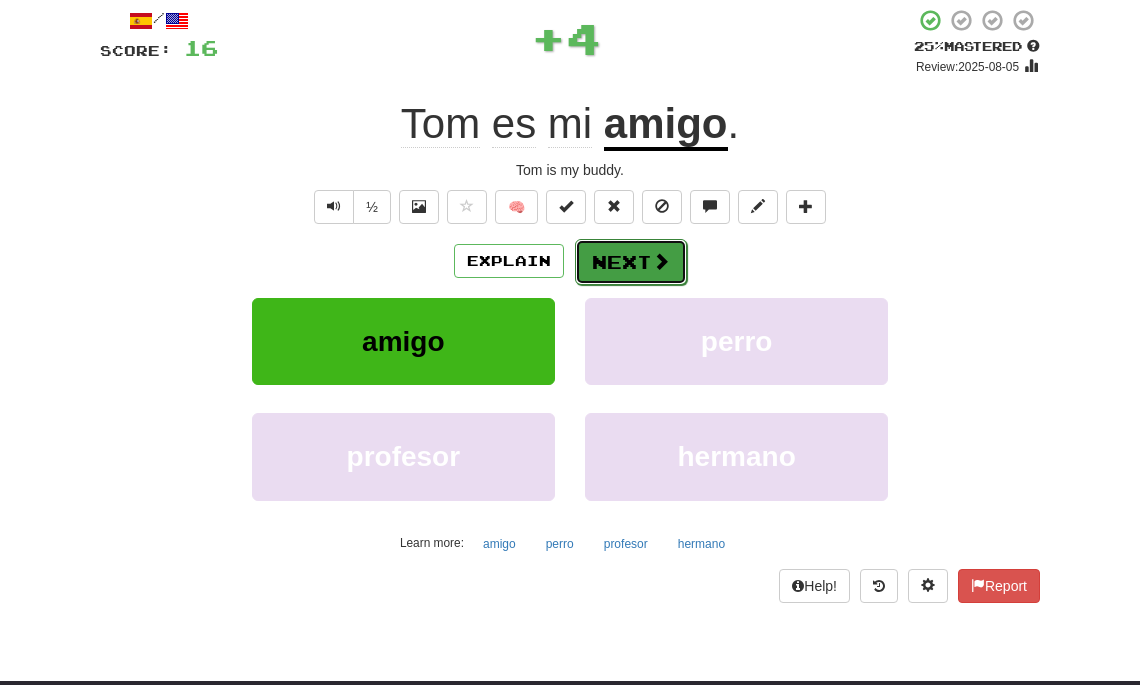 click at bounding box center [661, 261] 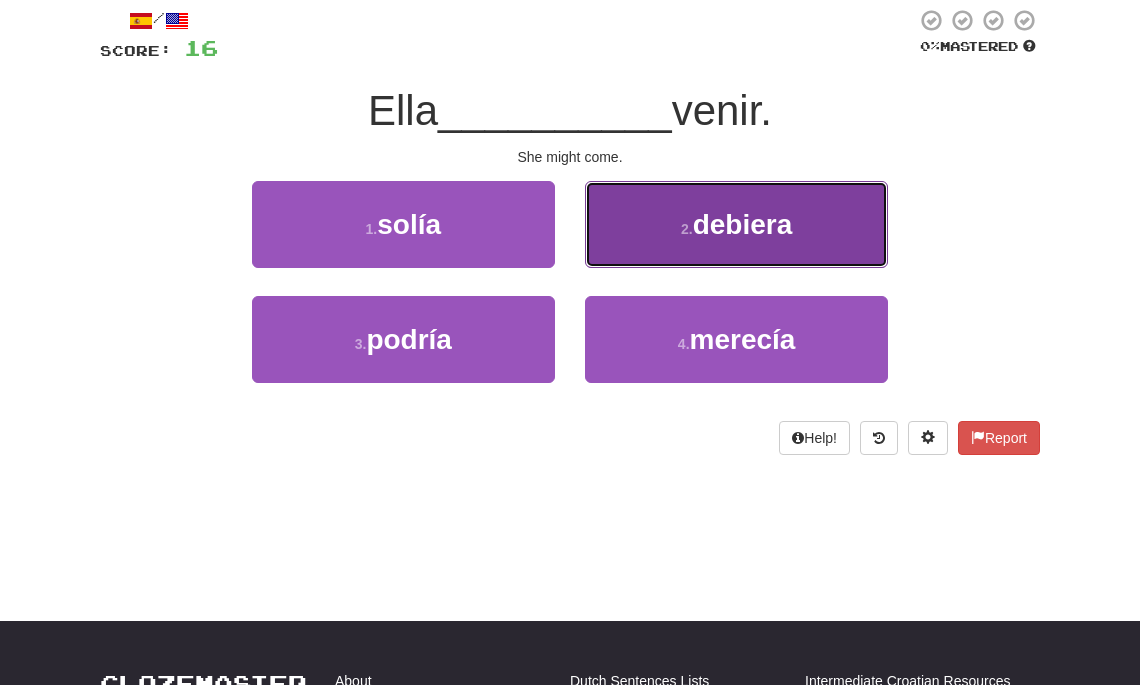 click on "debiera" at bounding box center (743, 224) 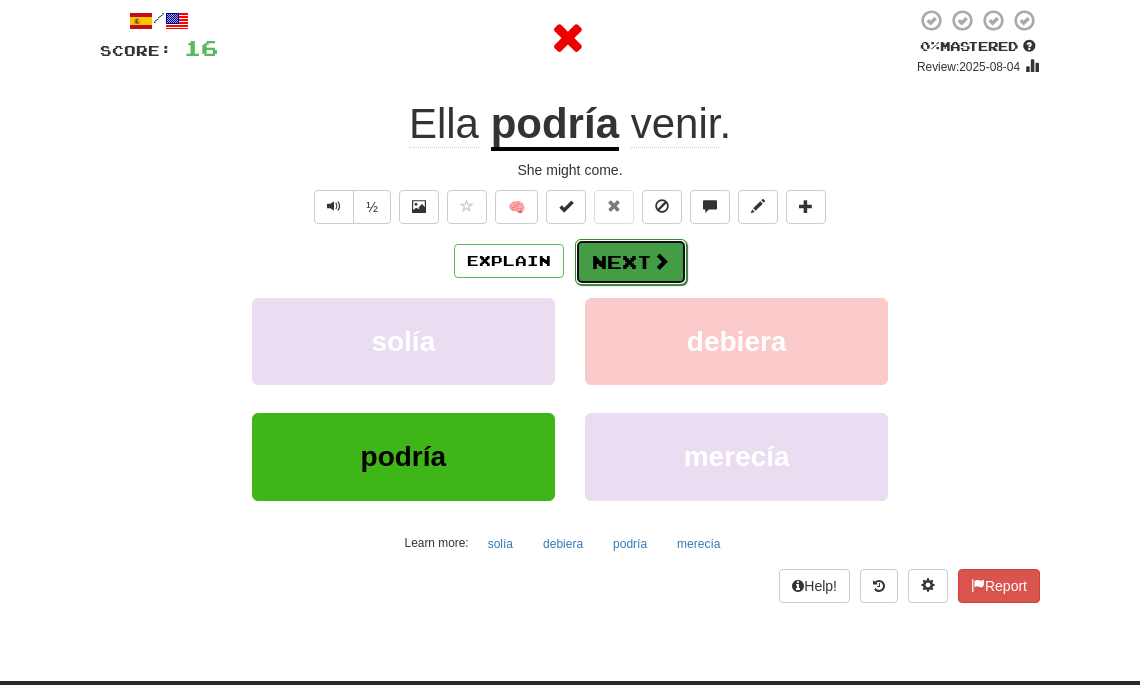 click on "Next" at bounding box center (631, 262) 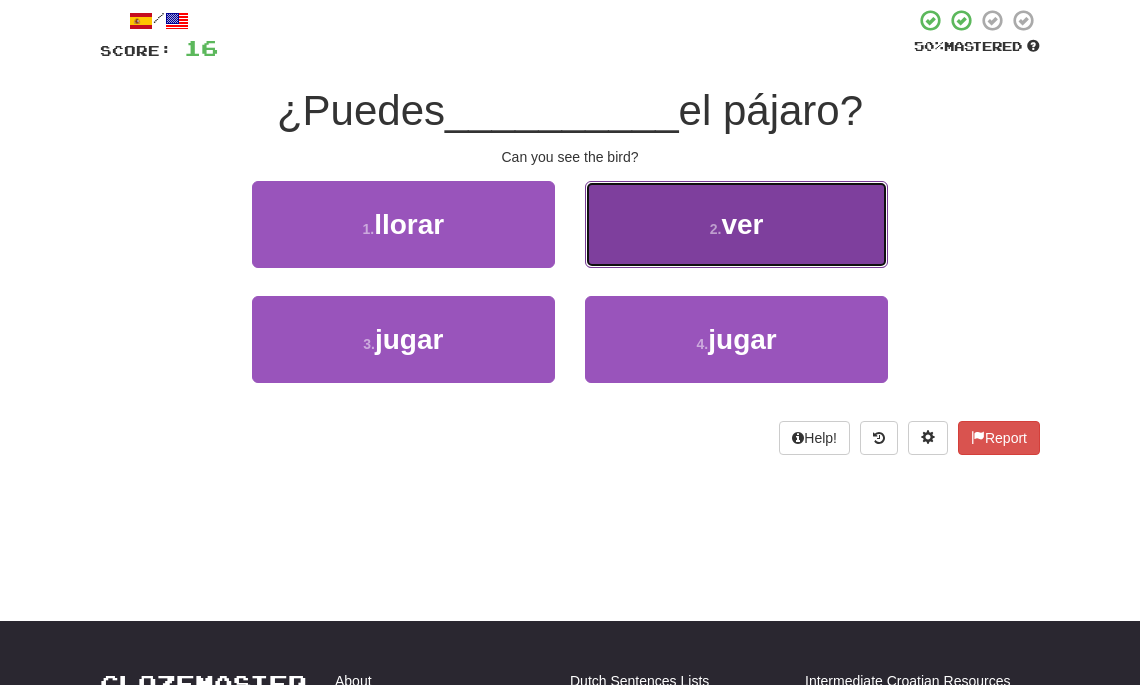 click on "2 .  ver" at bounding box center (736, 224) 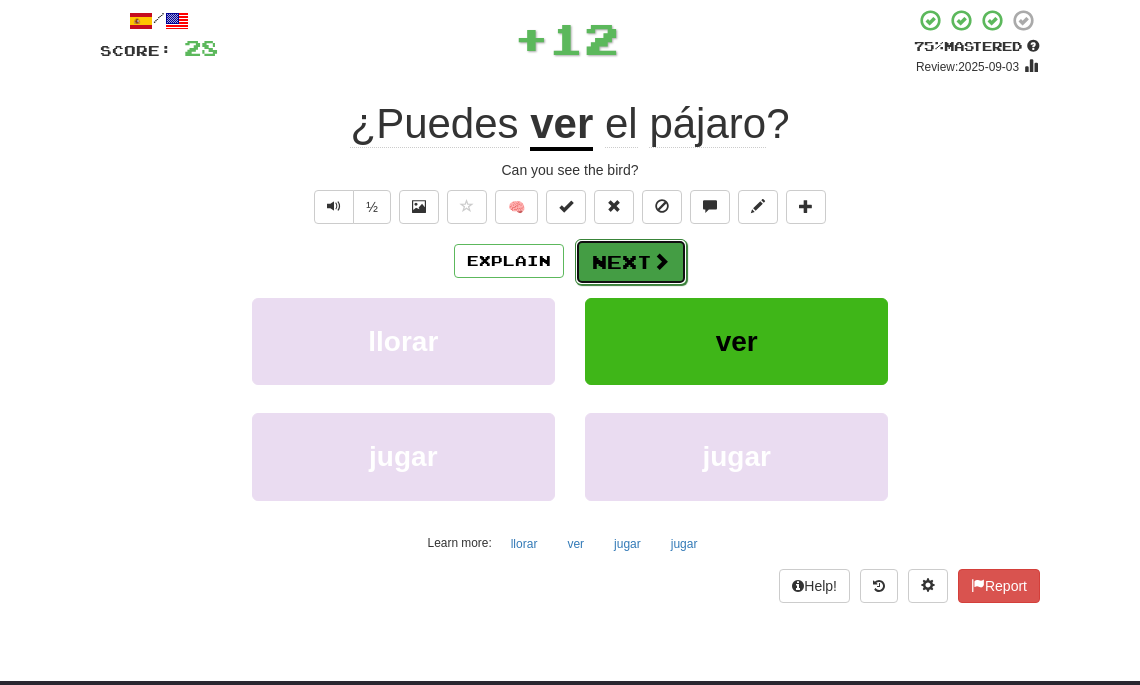 click on "Next" at bounding box center (631, 262) 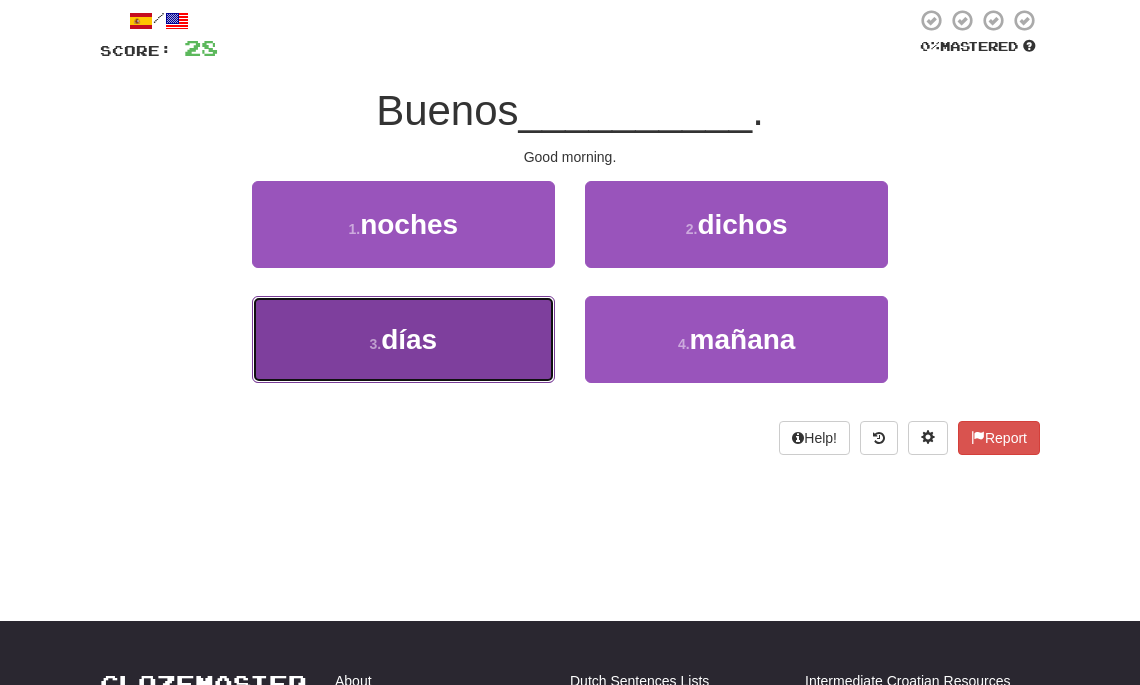 click on "días" at bounding box center [409, 339] 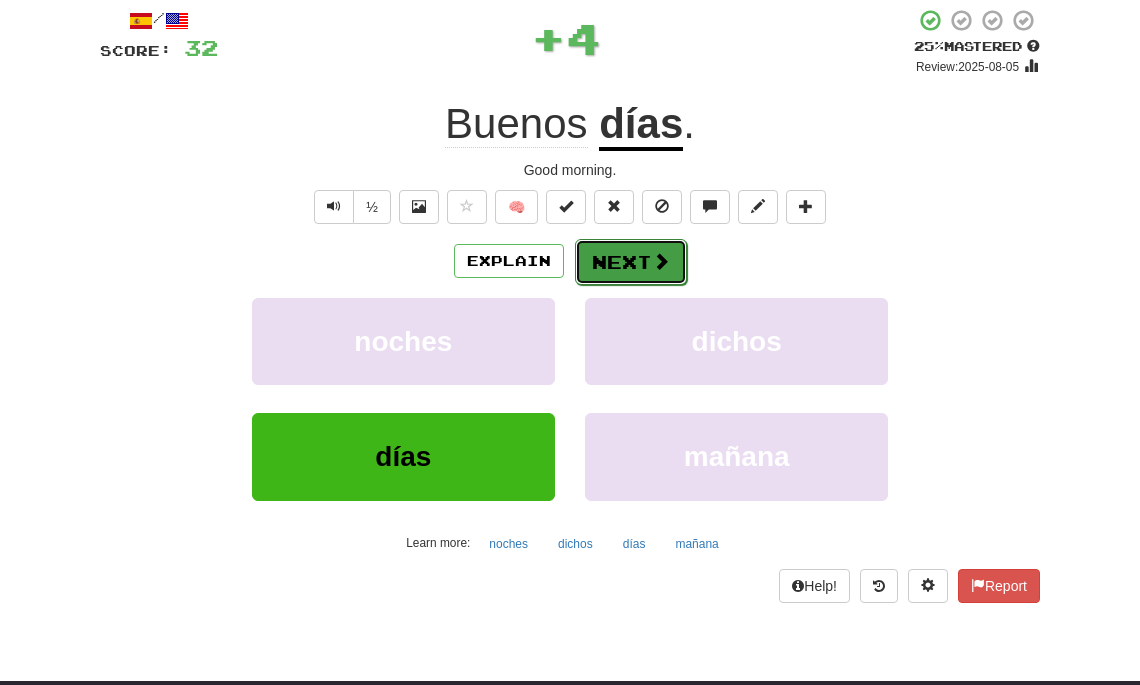 click on "Next" at bounding box center [631, 262] 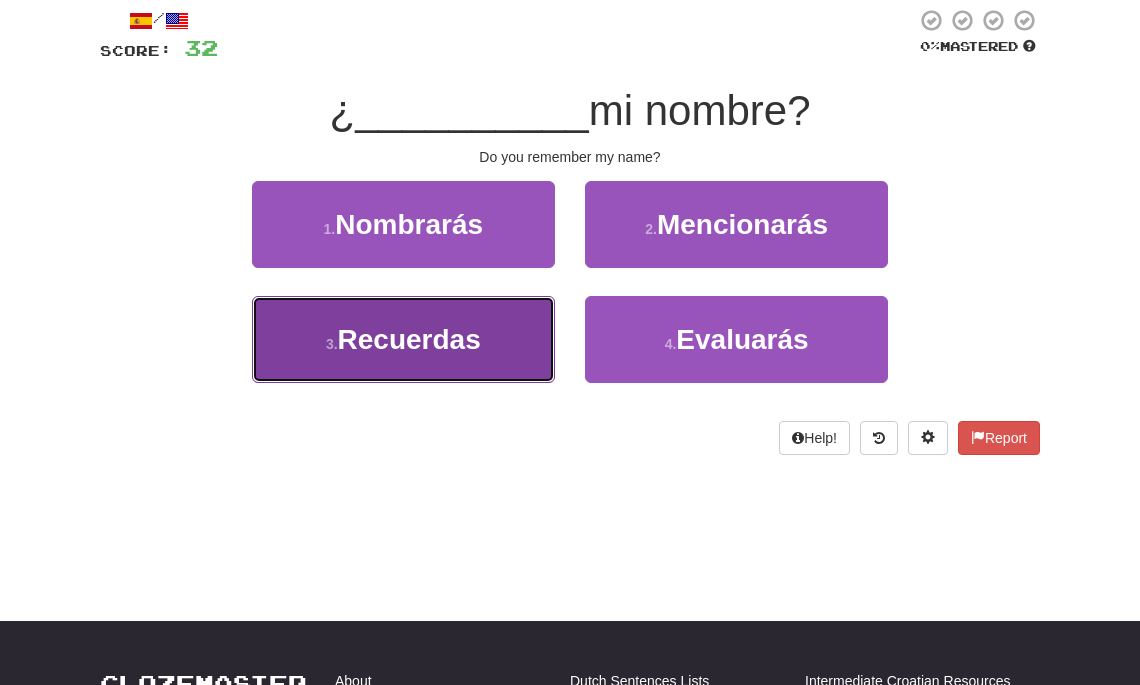click on "Recuerdas" at bounding box center [409, 339] 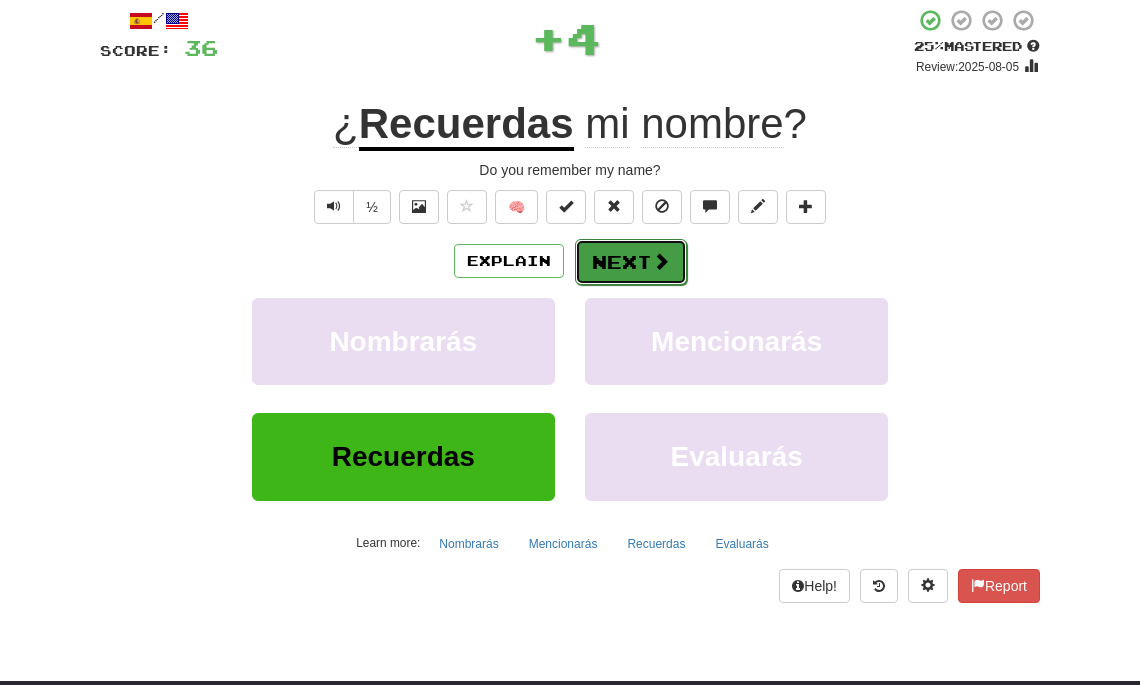 click on "Next" at bounding box center (631, 262) 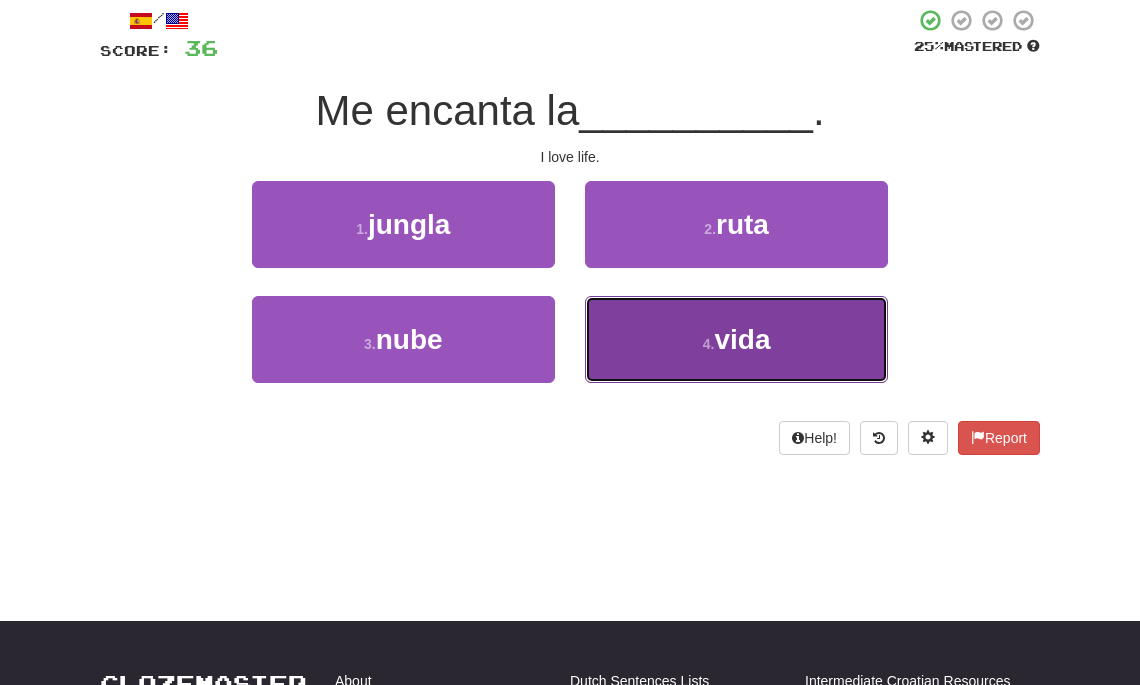 click on "vida" at bounding box center [742, 339] 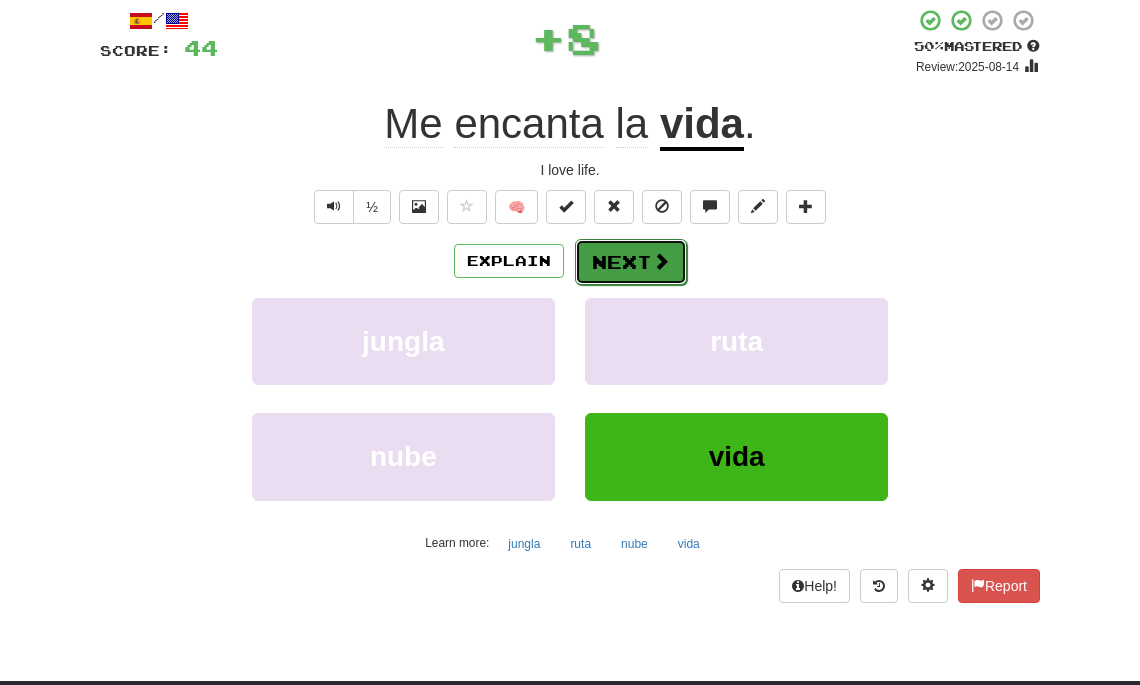 click at bounding box center (661, 261) 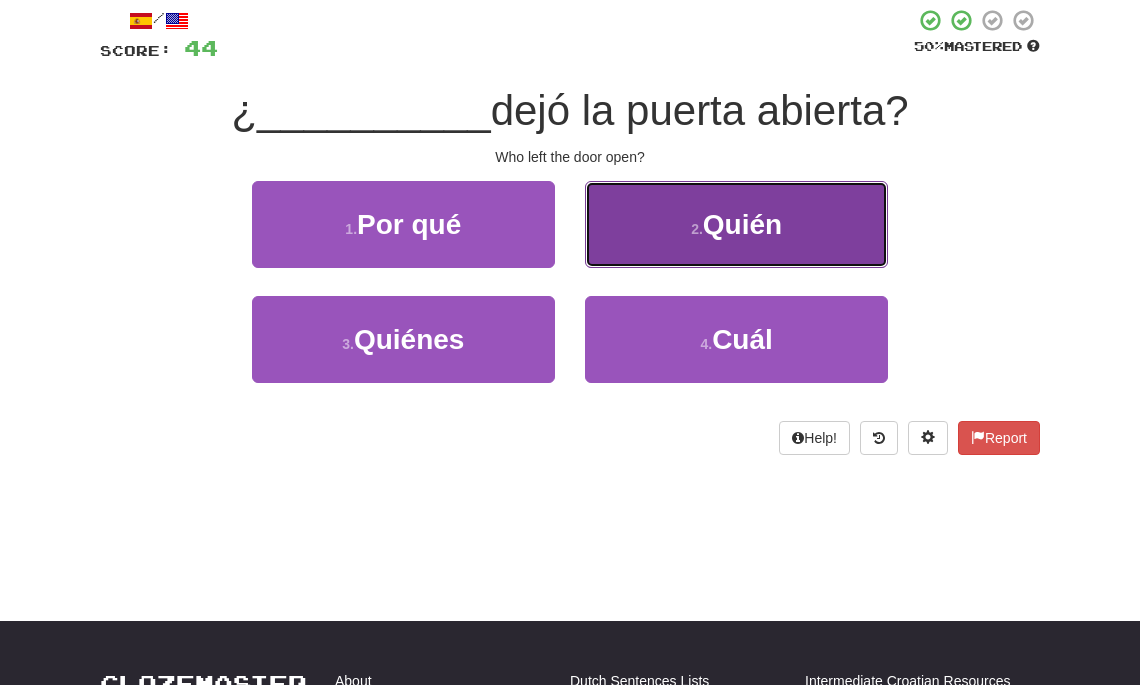 click on "Quién" at bounding box center [742, 224] 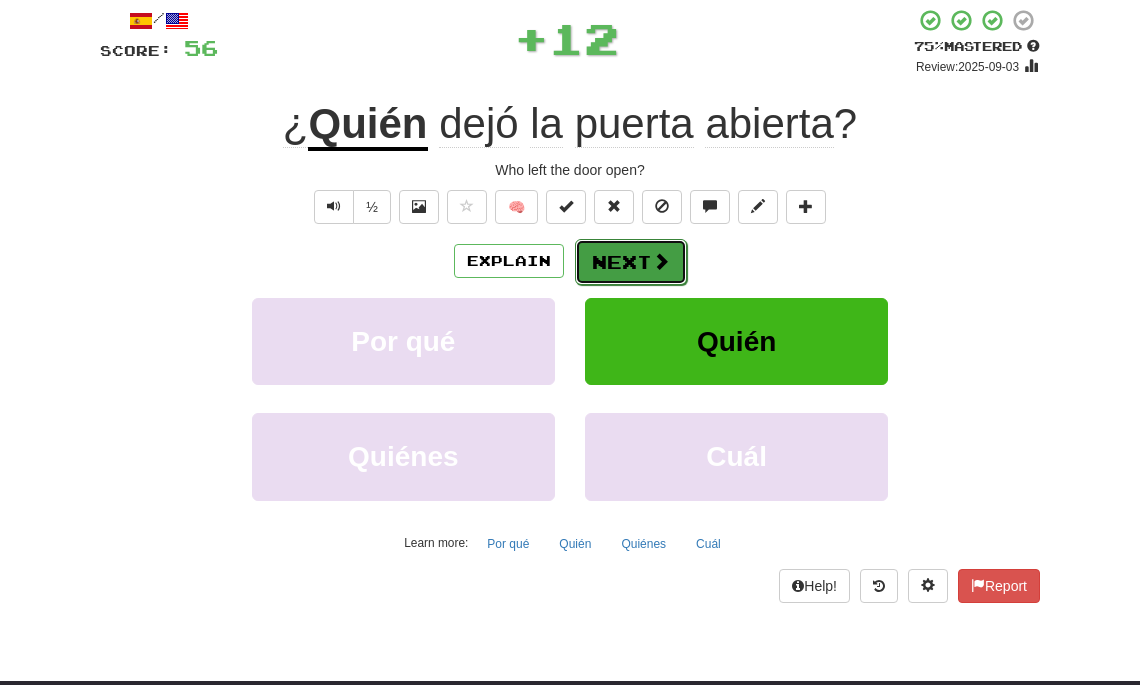 click on "Next" at bounding box center (631, 262) 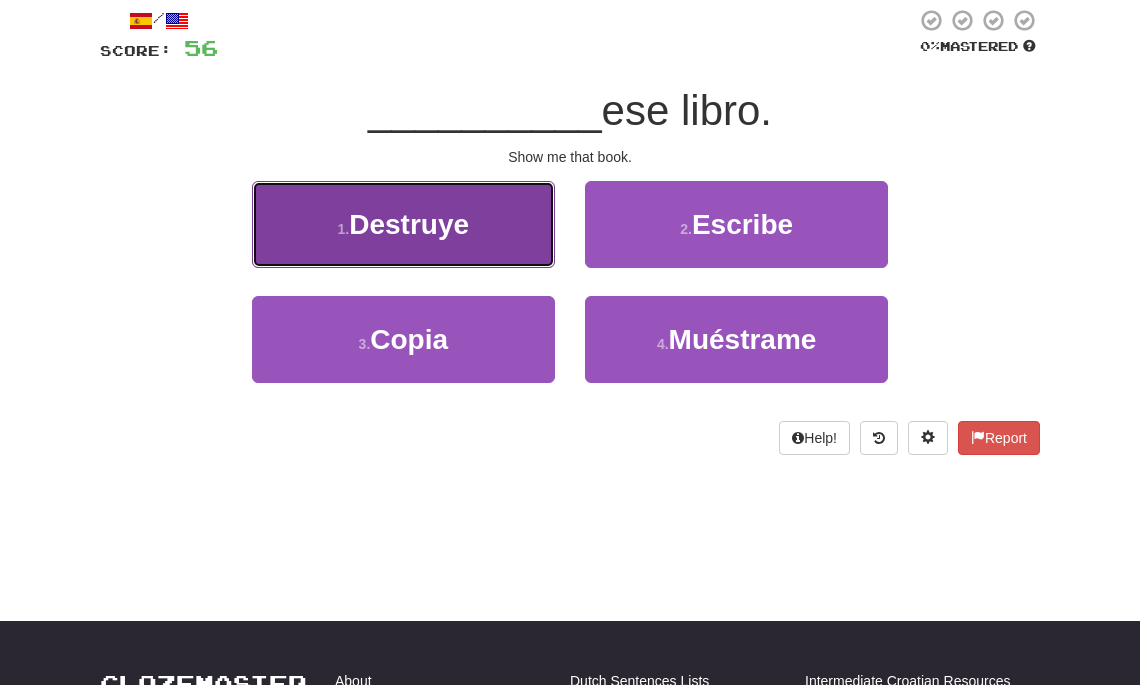 click on "Destruye" at bounding box center (409, 224) 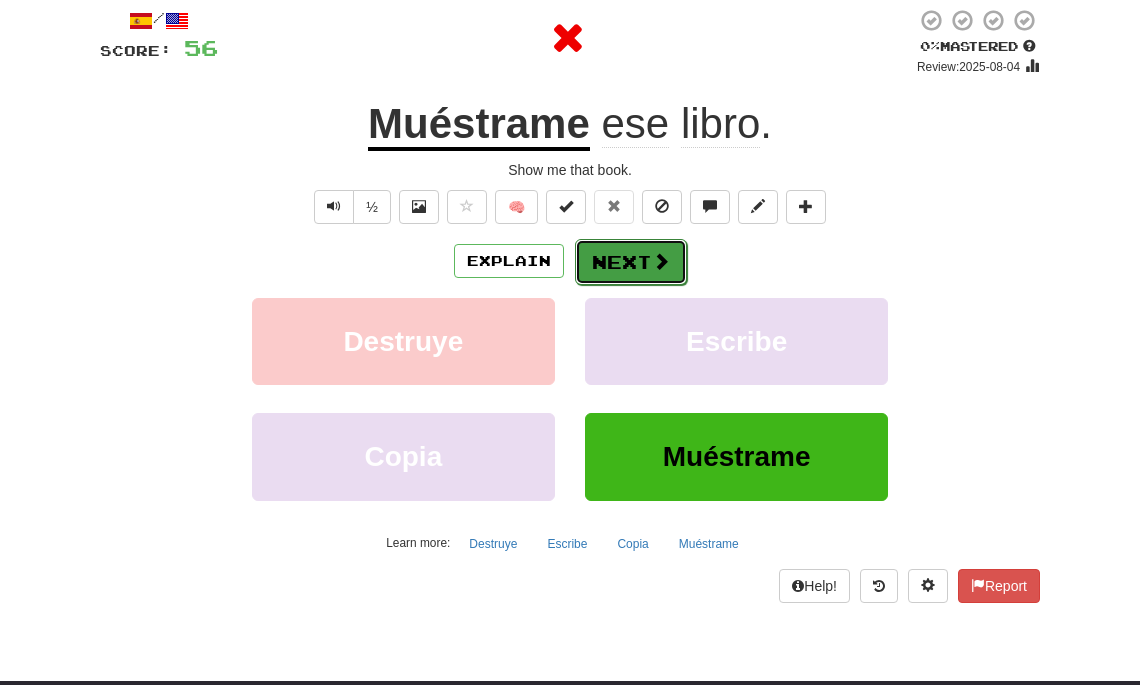 click on "Next" at bounding box center (631, 262) 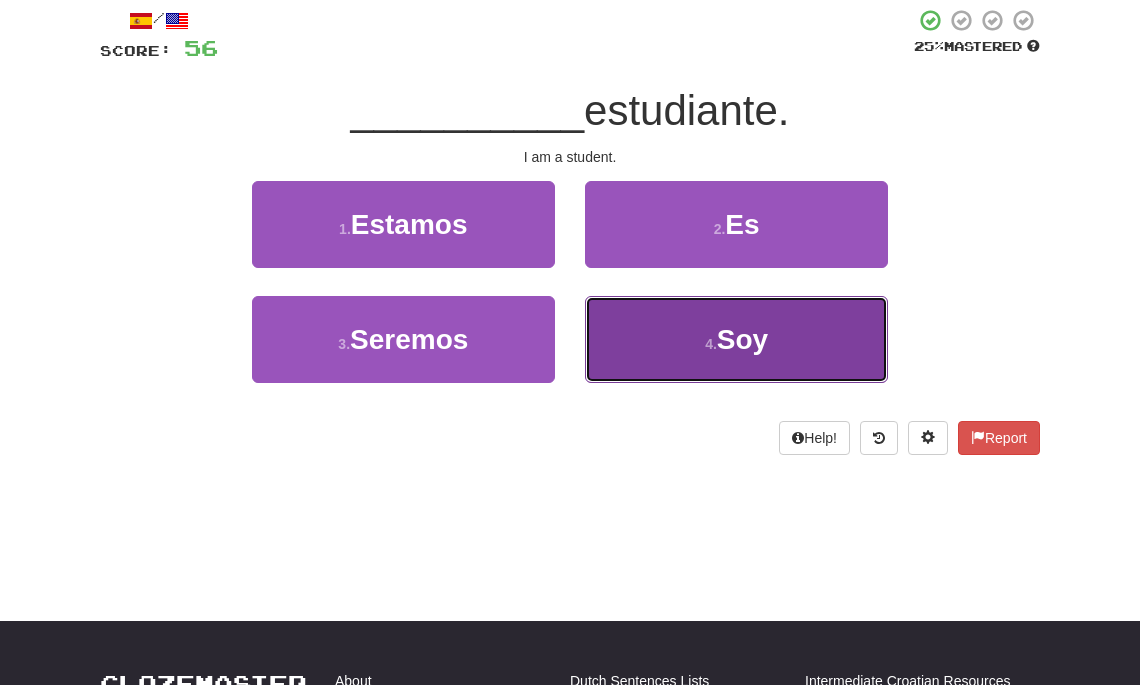 click on "Soy" at bounding box center [742, 339] 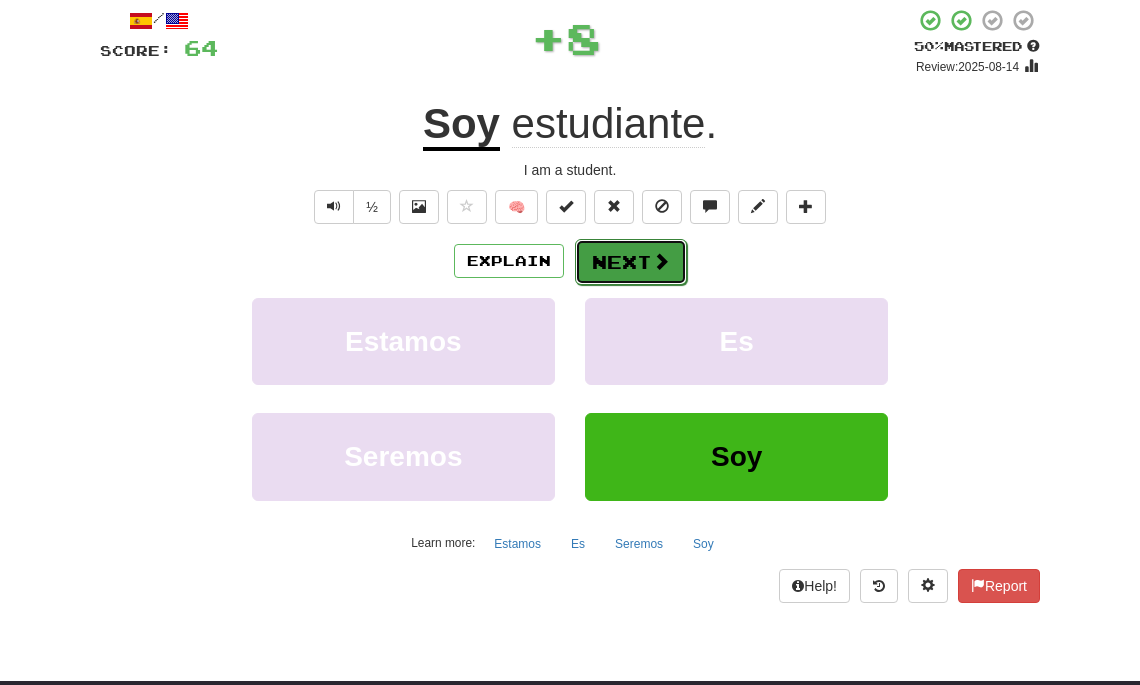 click on "Next" at bounding box center [631, 262] 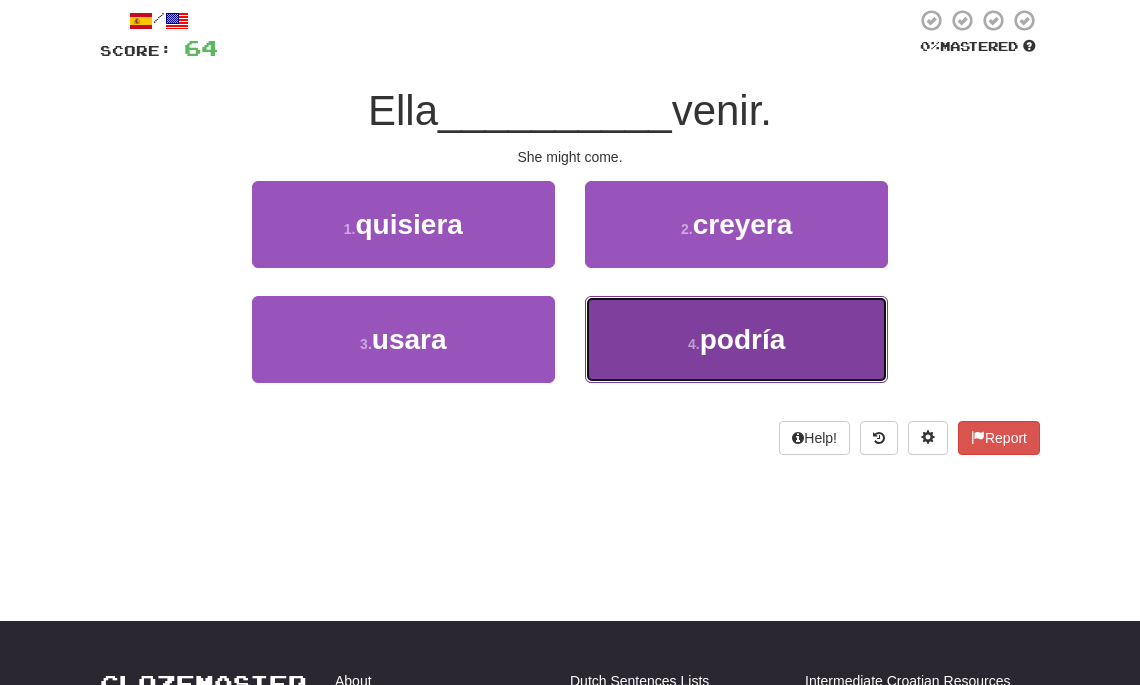 click on "4 .  podría" at bounding box center (736, 339) 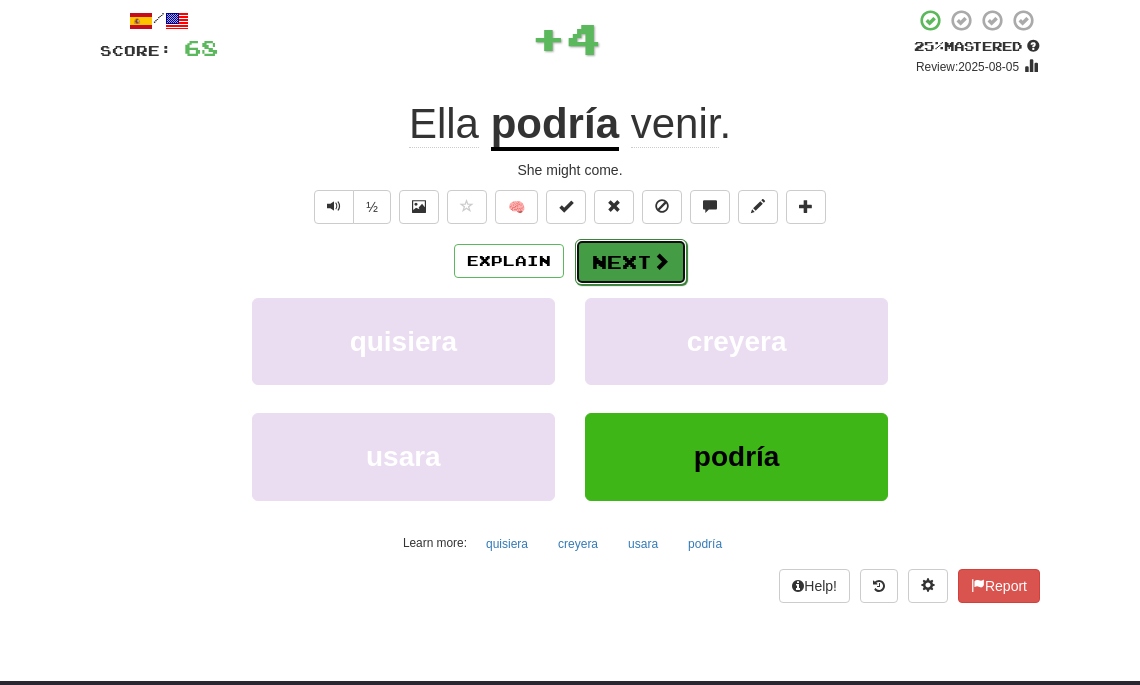 click on "Next" at bounding box center [631, 262] 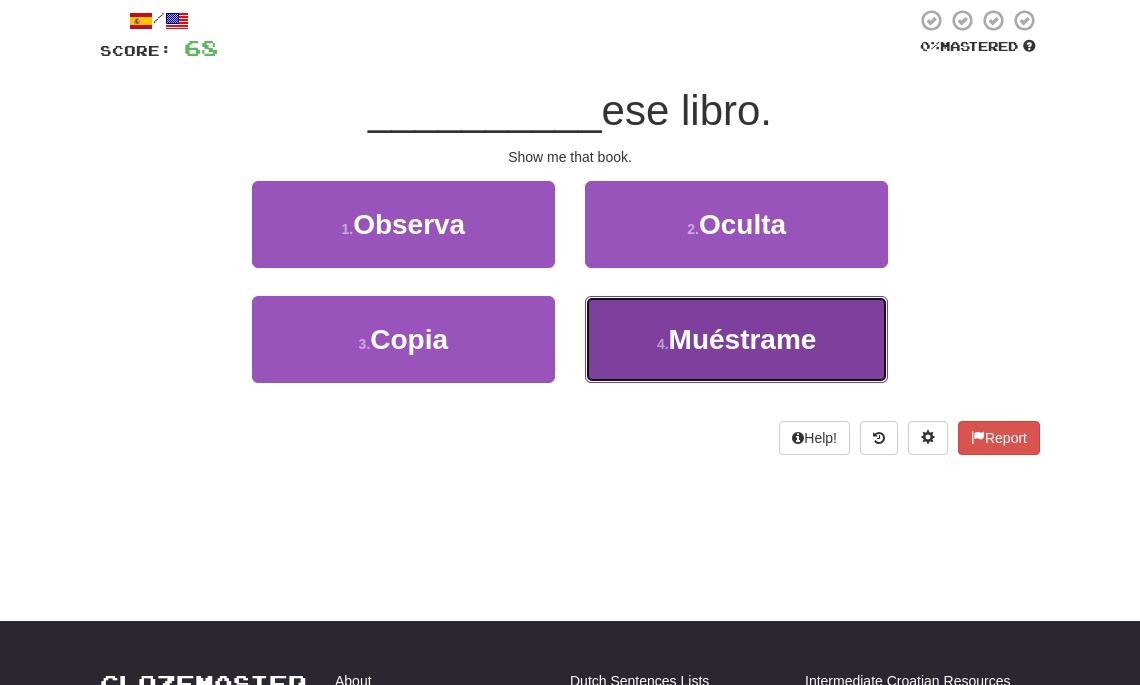 click on "4 .  Muéstrame" at bounding box center (736, 339) 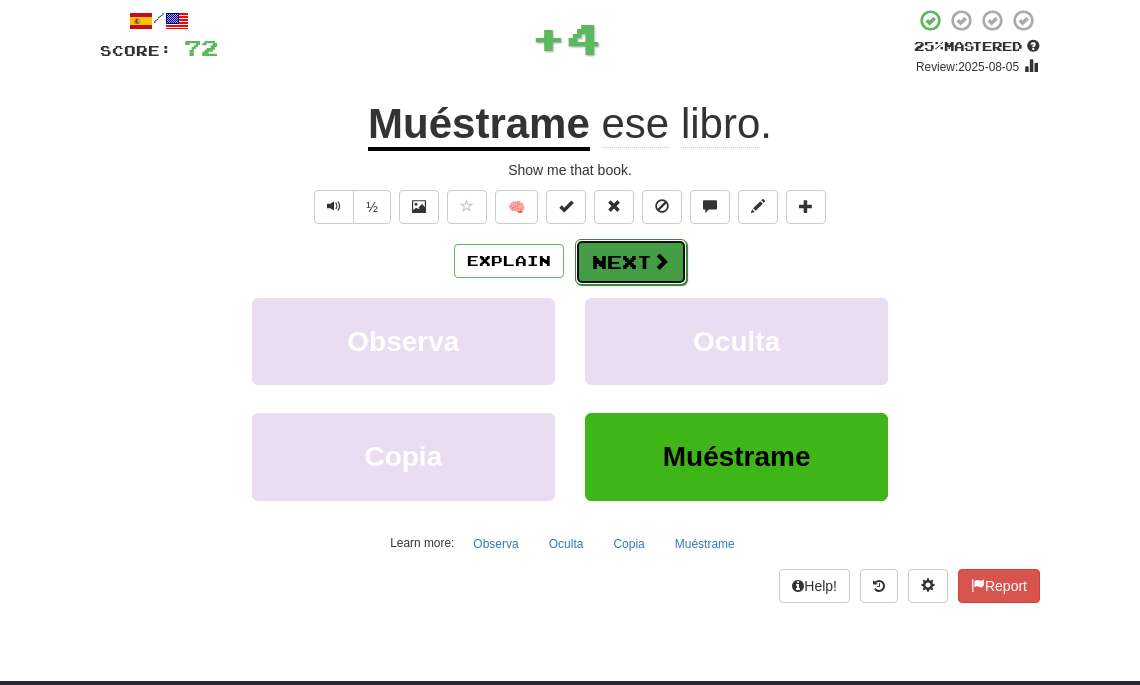 click on "Next" at bounding box center [631, 262] 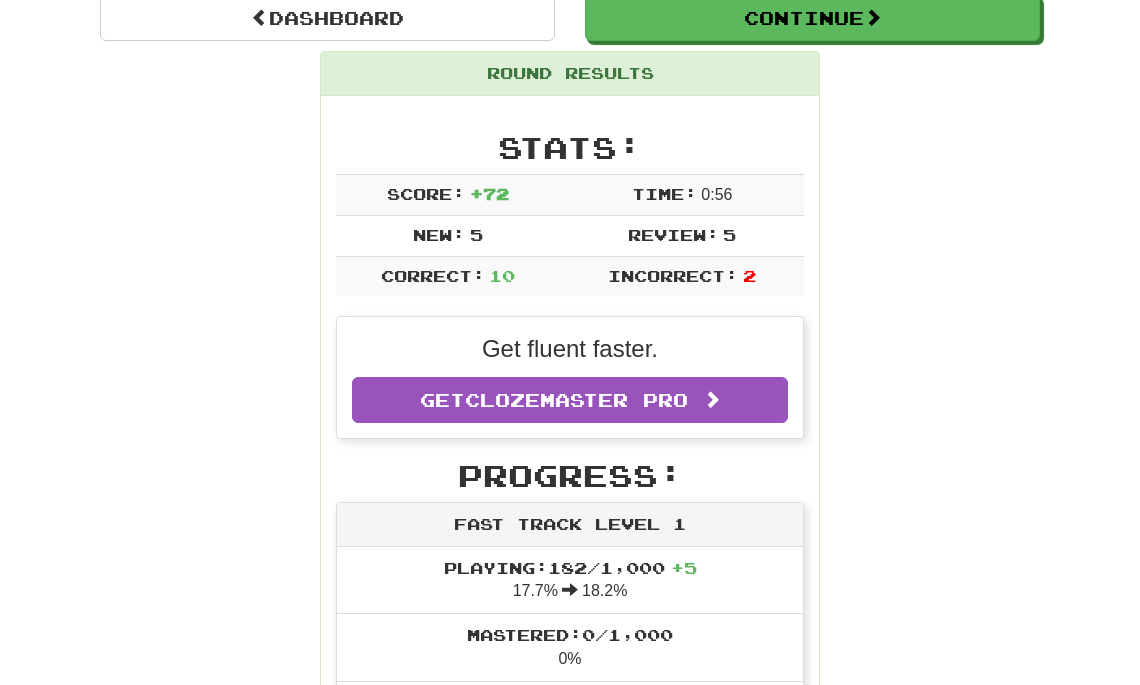 scroll, scrollTop: 0, scrollLeft: 0, axis: both 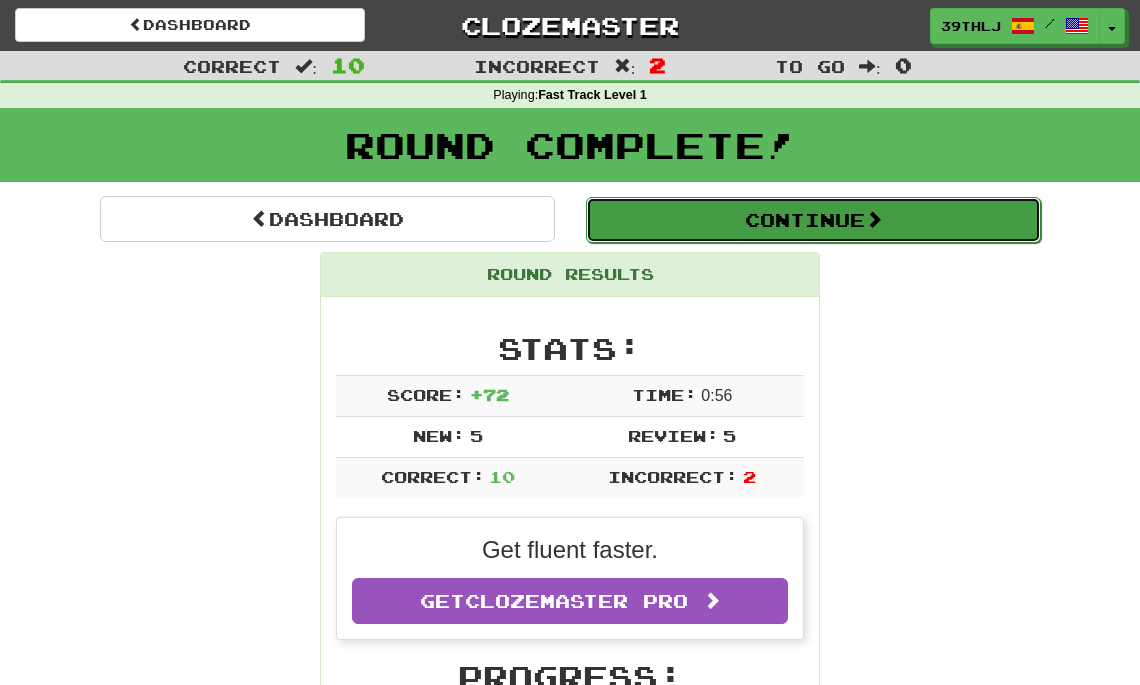 click on "Continue" at bounding box center [813, 220] 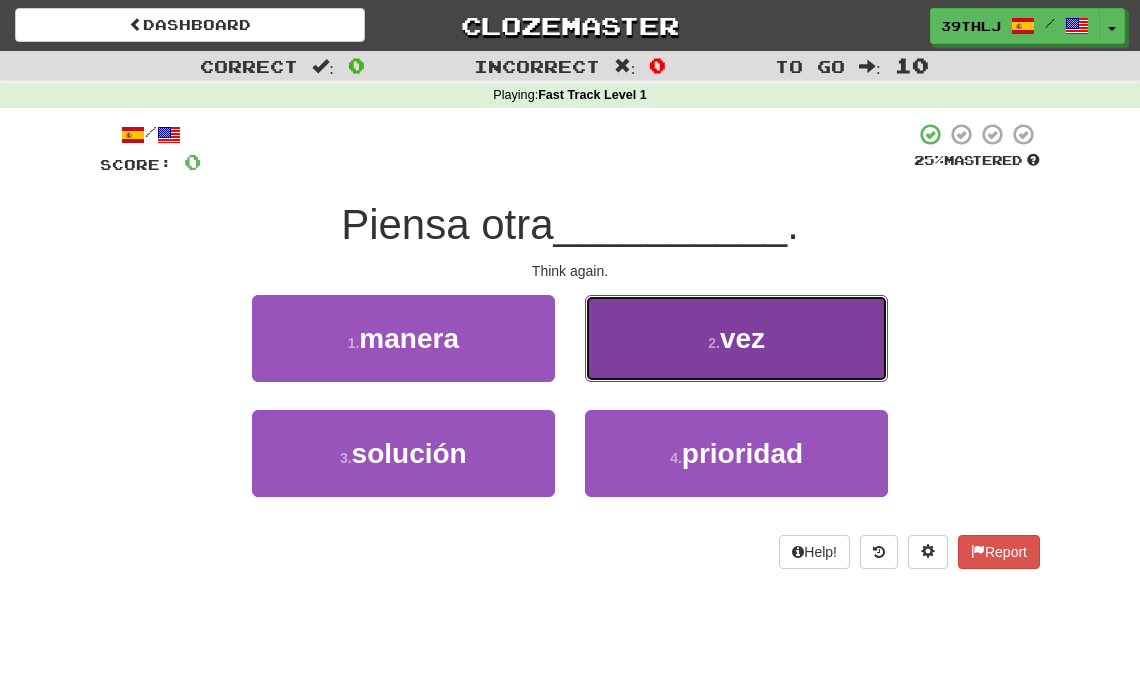 click on "2 .  vez" at bounding box center [736, 338] 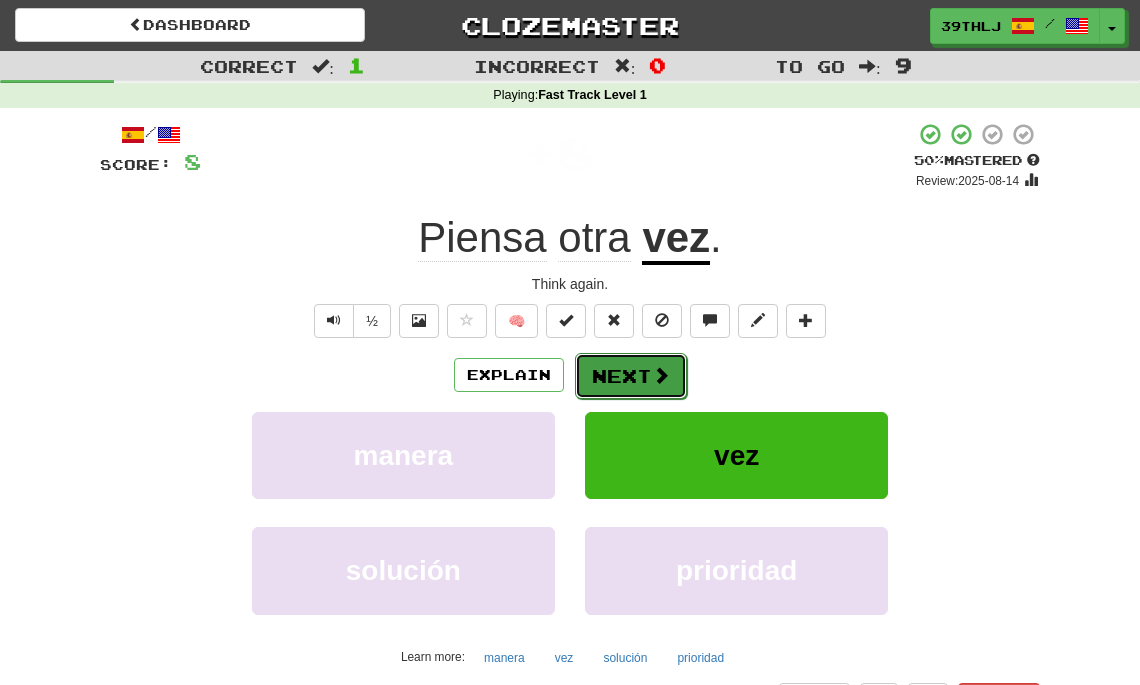 click on "Next" at bounding box center (631, 376) 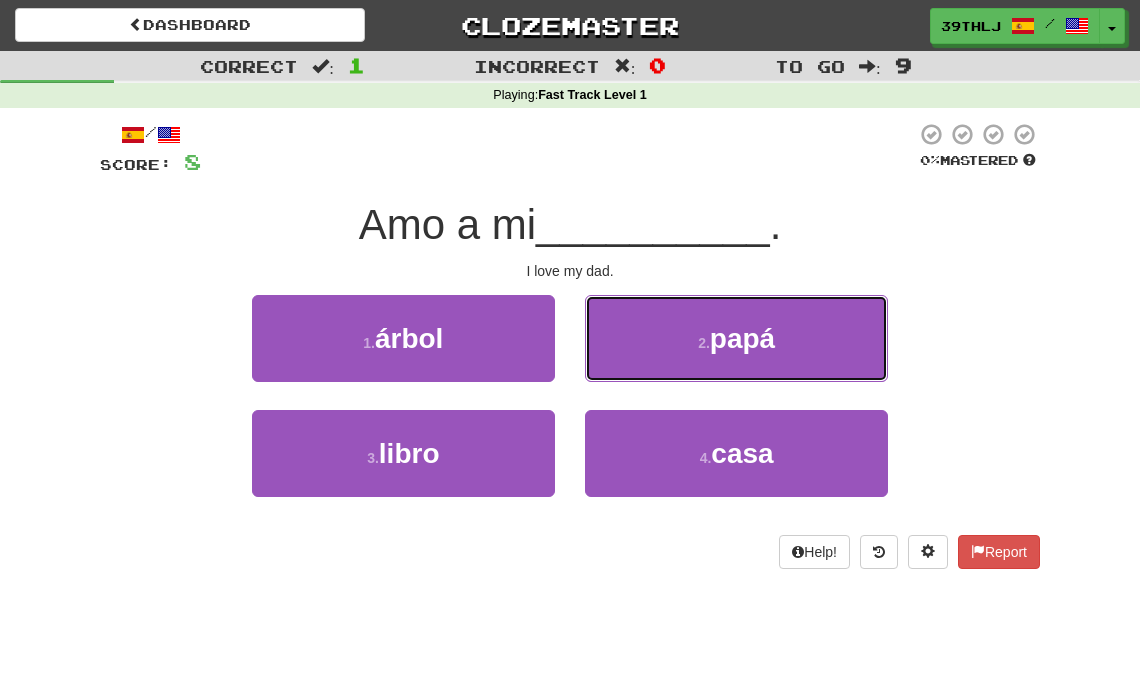 click on "2 .  papá" at bounding box center [736, 338] 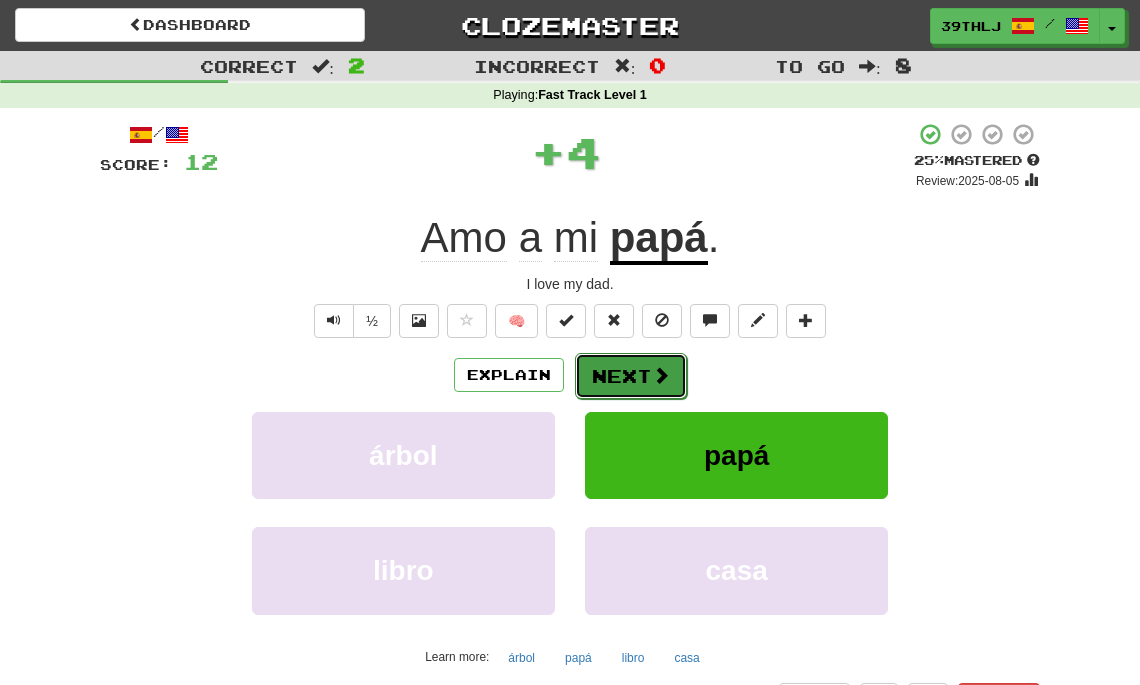 click on "Next" at bounding box center [631, 376] 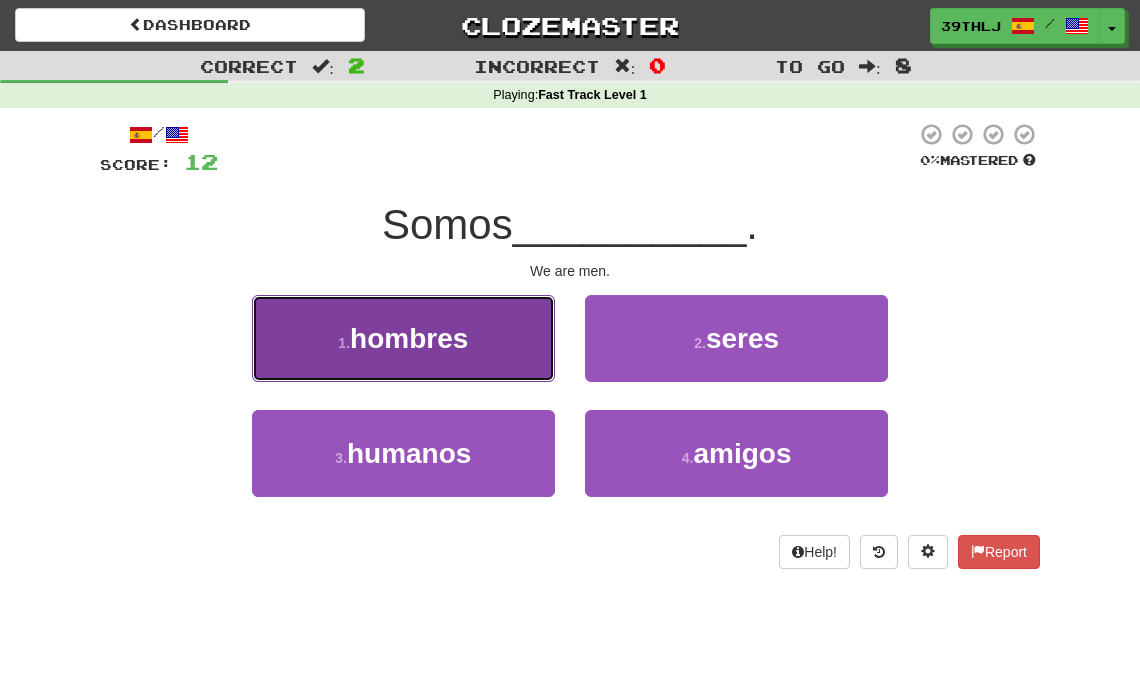 click on "hombres" at bounding box center [409, 338] 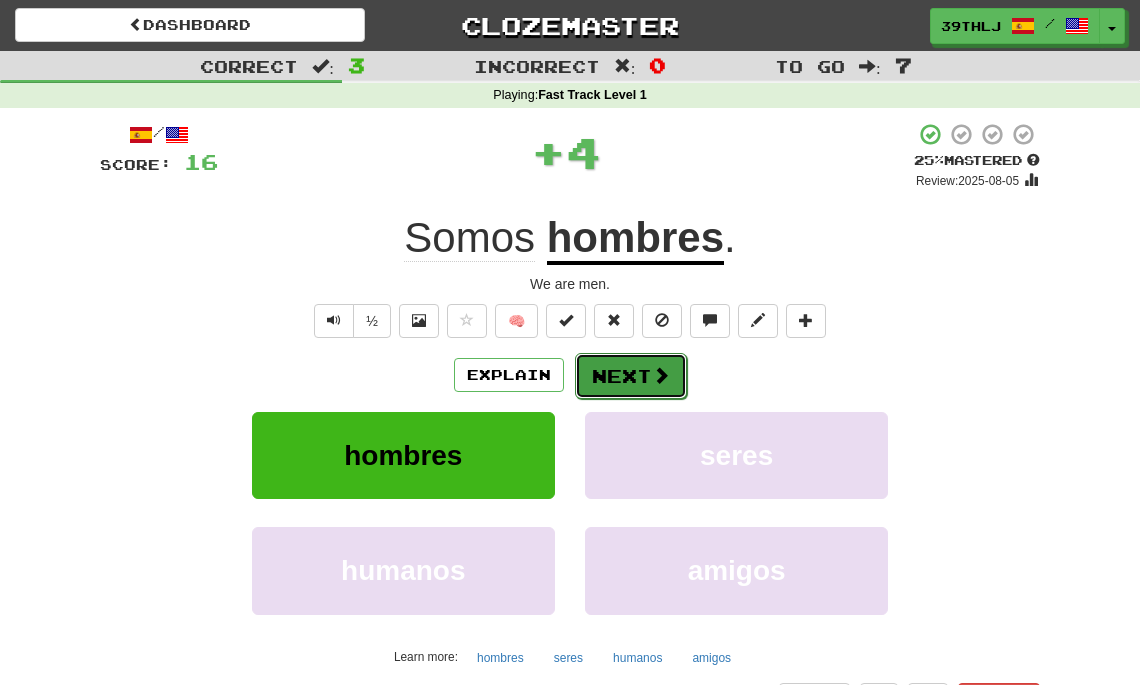 click at bounding box center [661, 375] 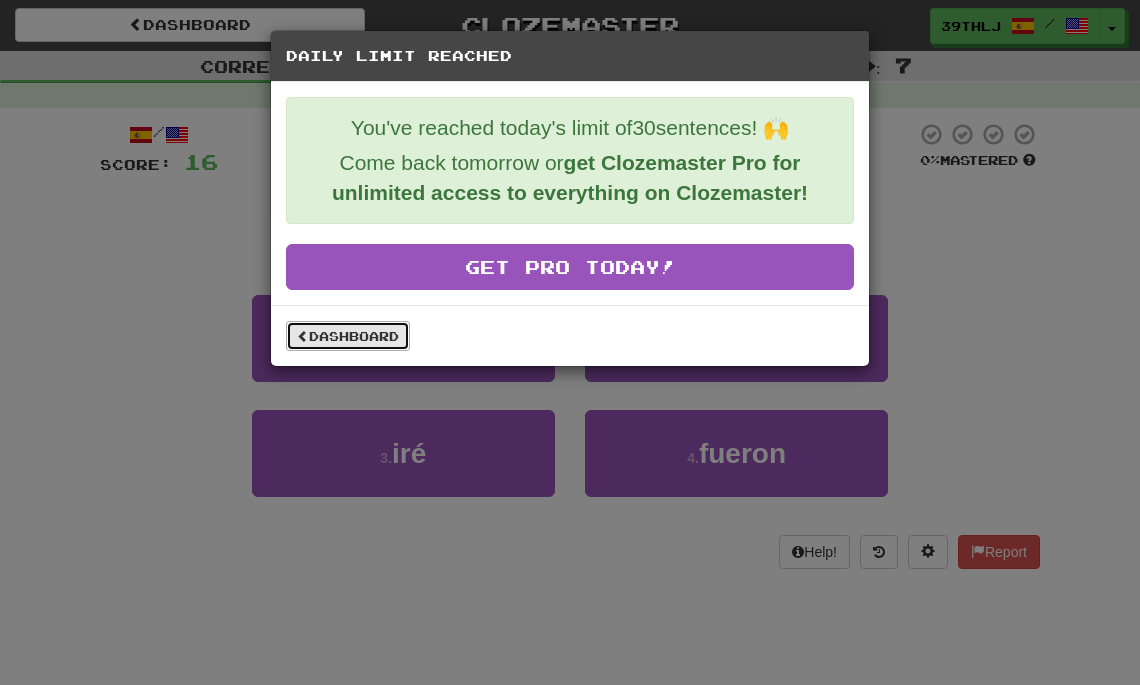 click on "Dashboard" at bounding box center [348, 336] 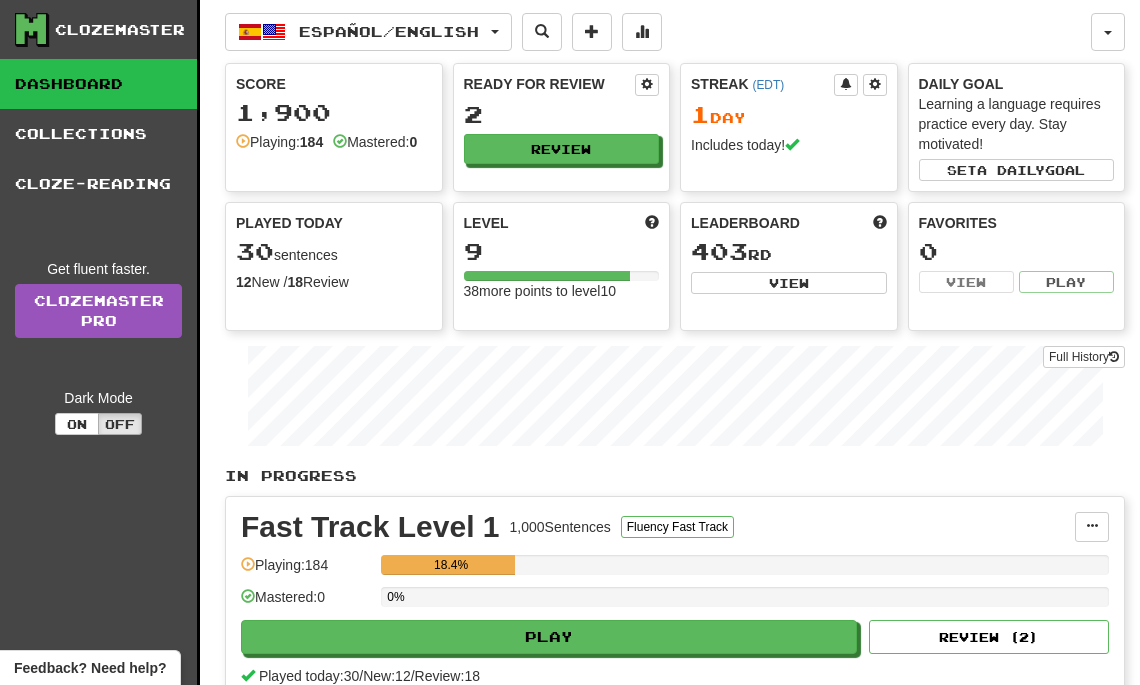 scroll, scrollTop: 0, scrollLeft: 0, axis: both 